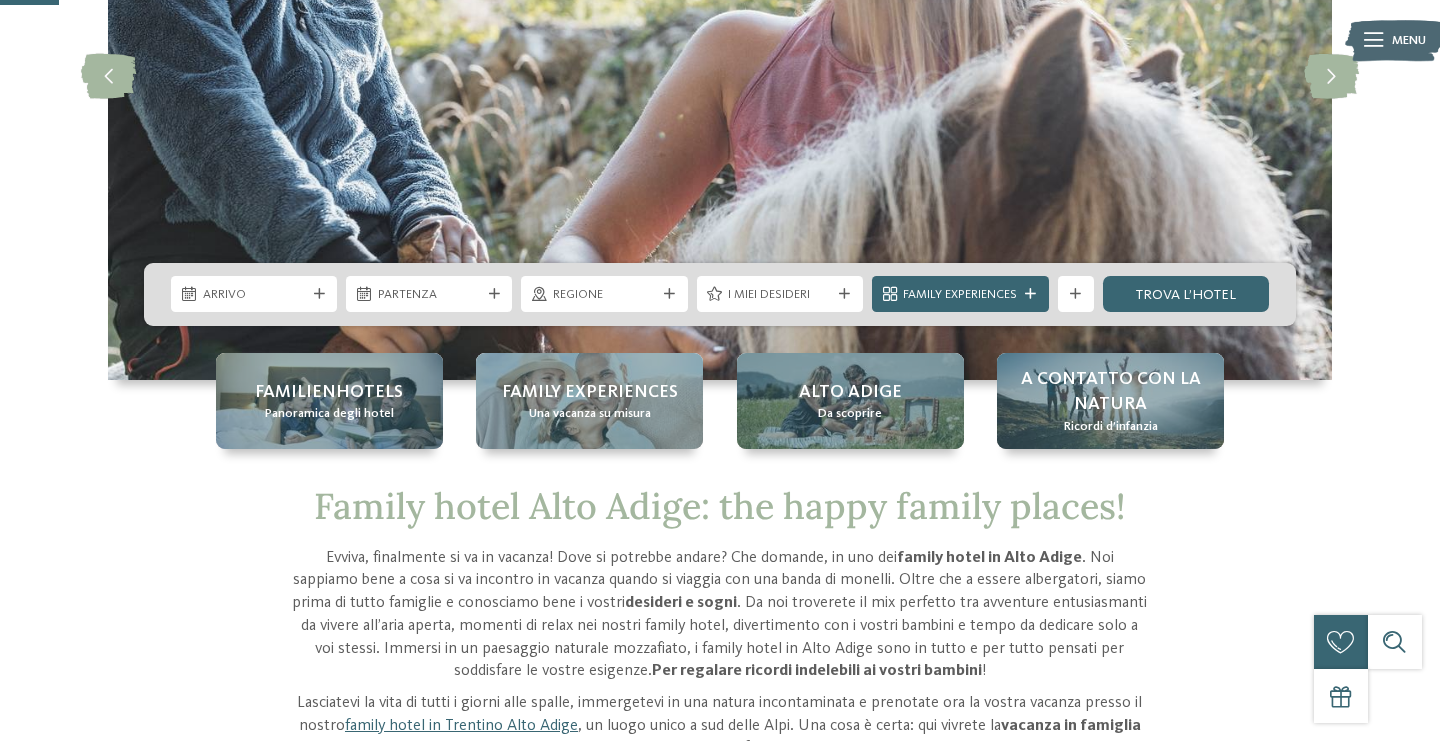scroll, scrollTop: 315, scrollLeft: 0, axis: vertical 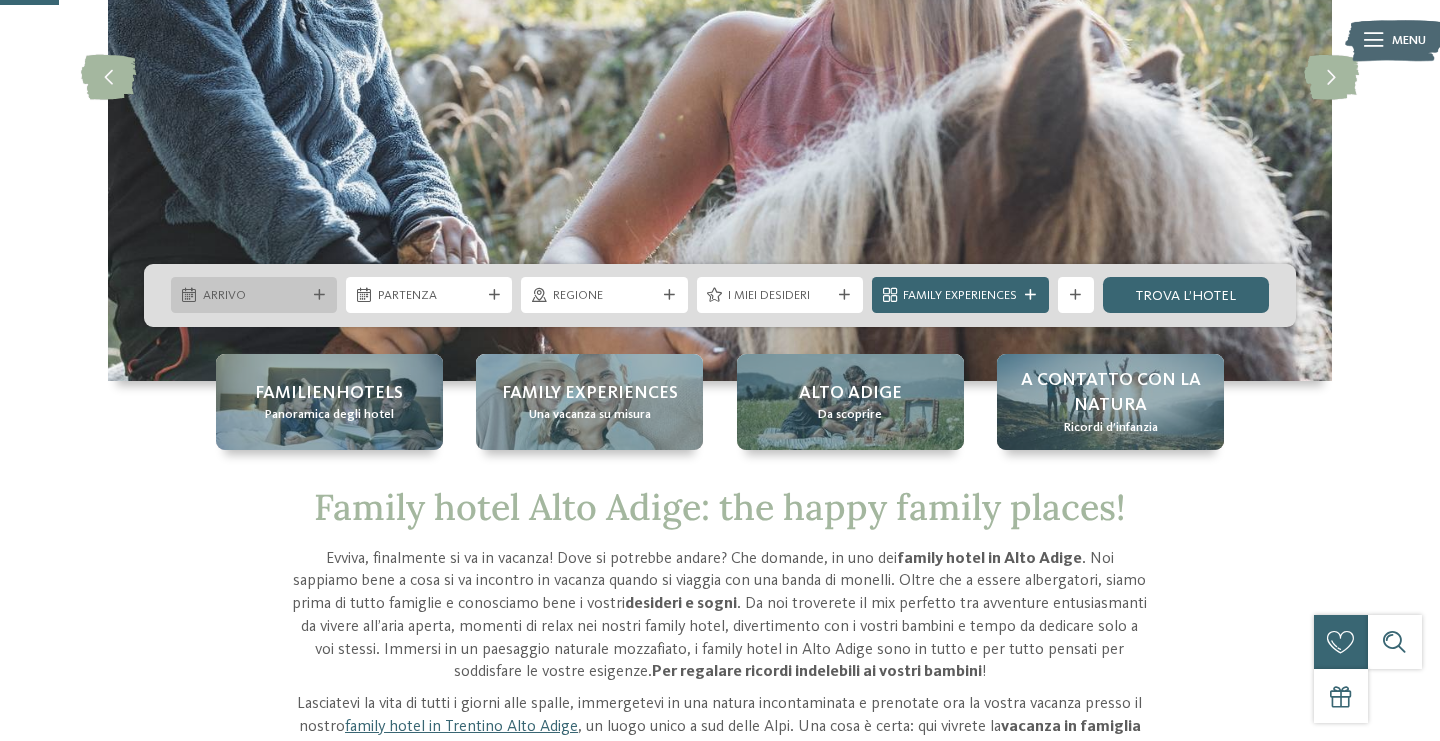 click on "Arrivo" at bounding box center [254, 296] 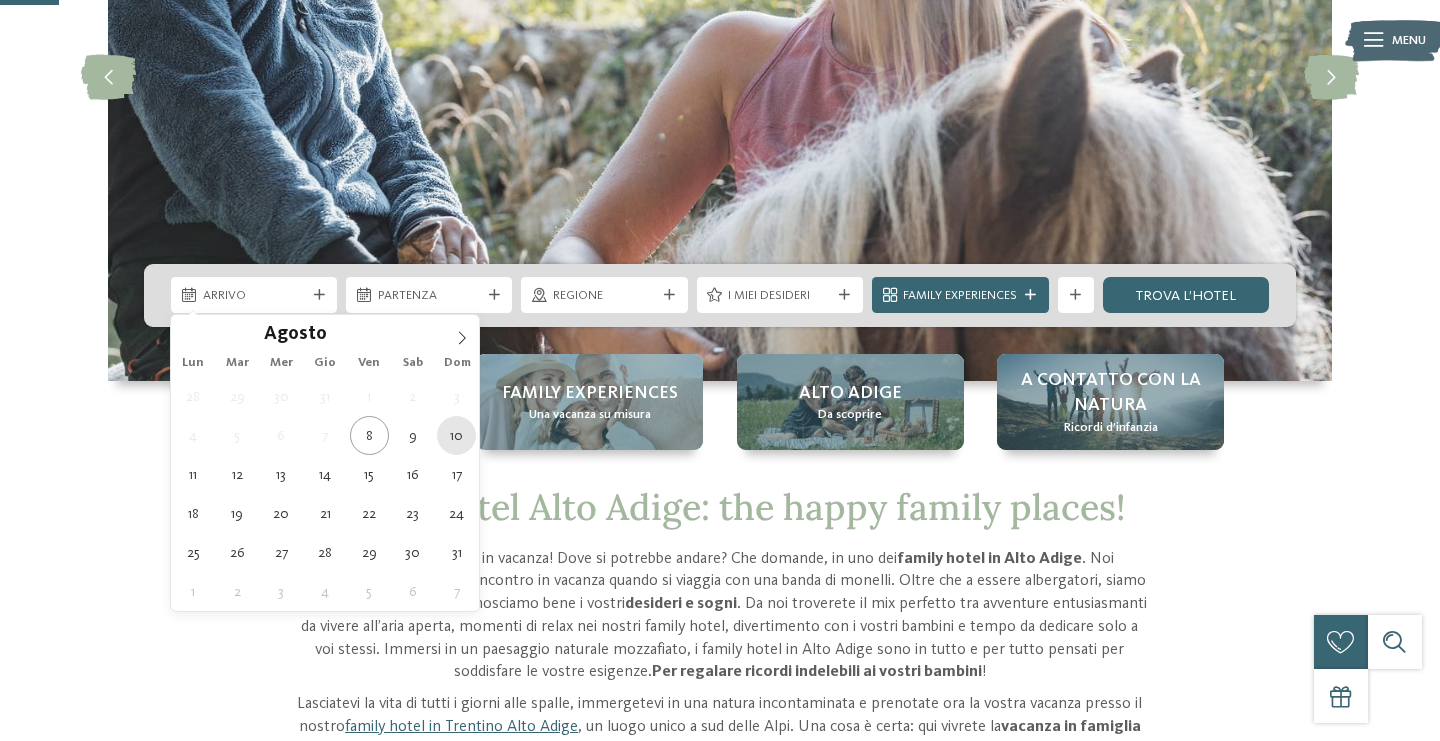 type on "10.08.2025" 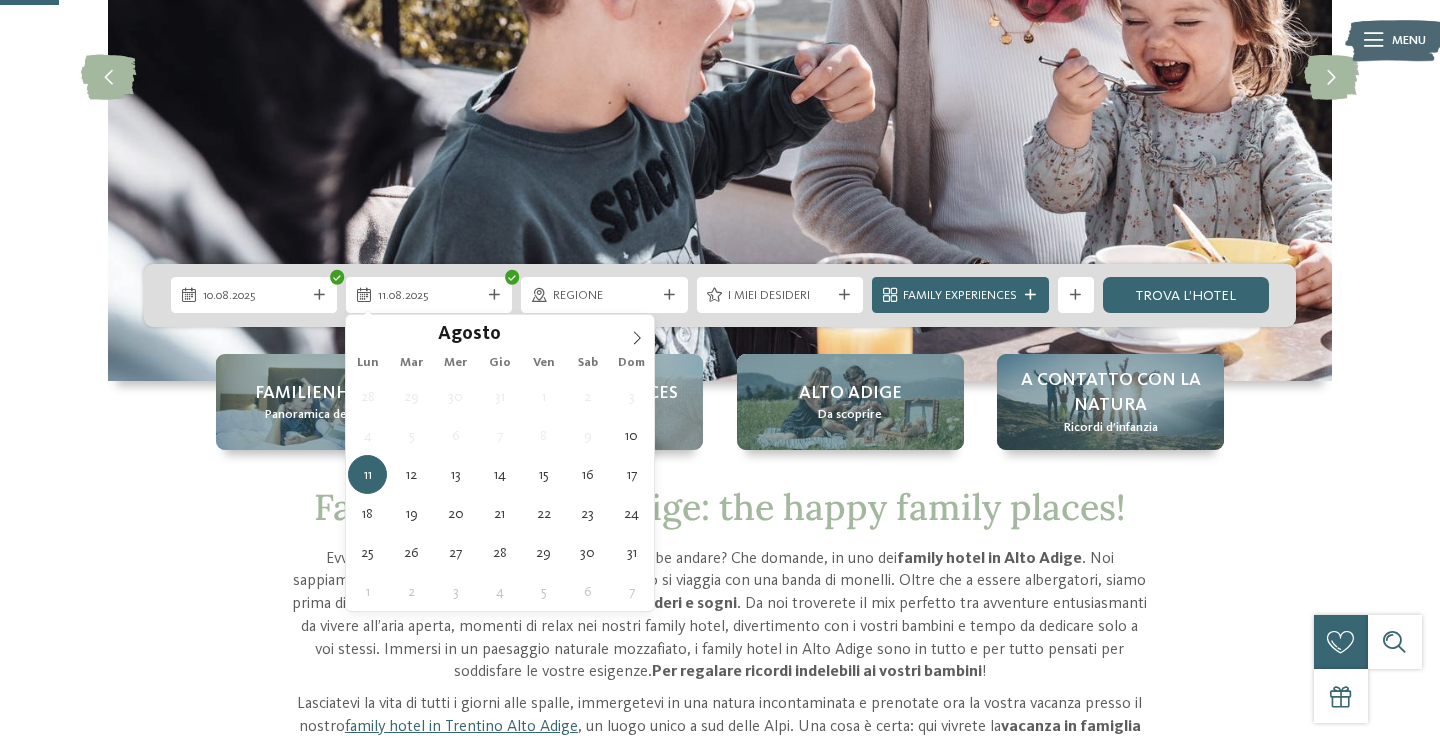 type on "11.08.2025" 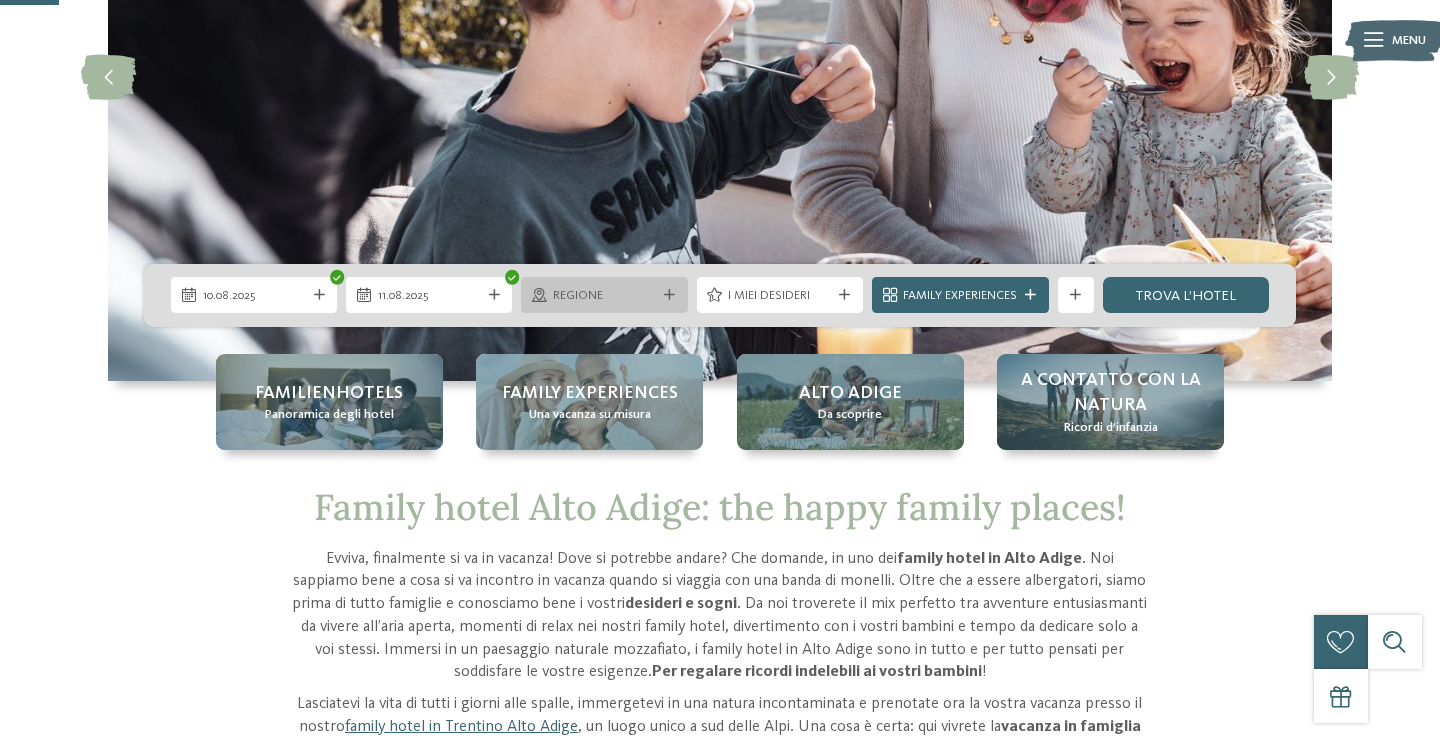 click on "Regione" at bounding box center [604, 295] 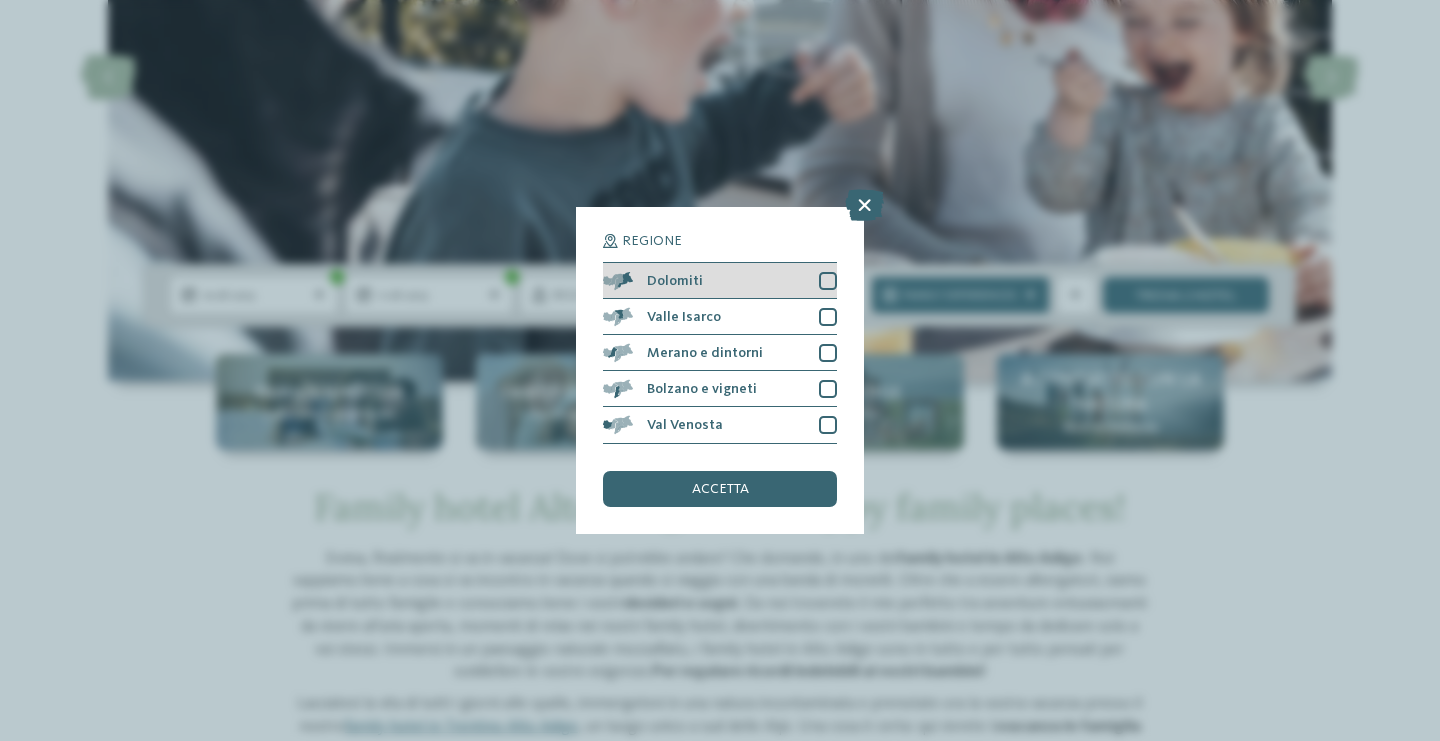 click at bounding box center (828, 281) 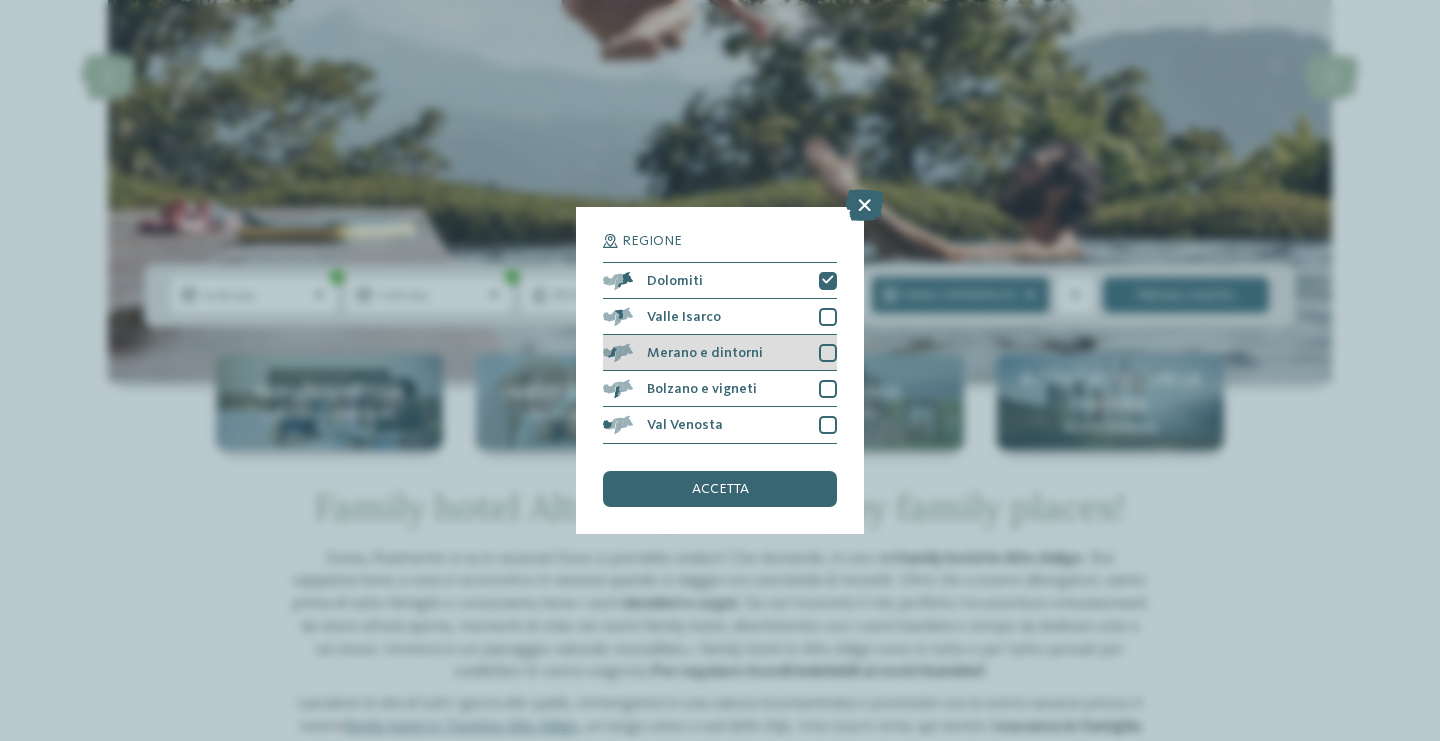 click at bounding box center (828, 353) 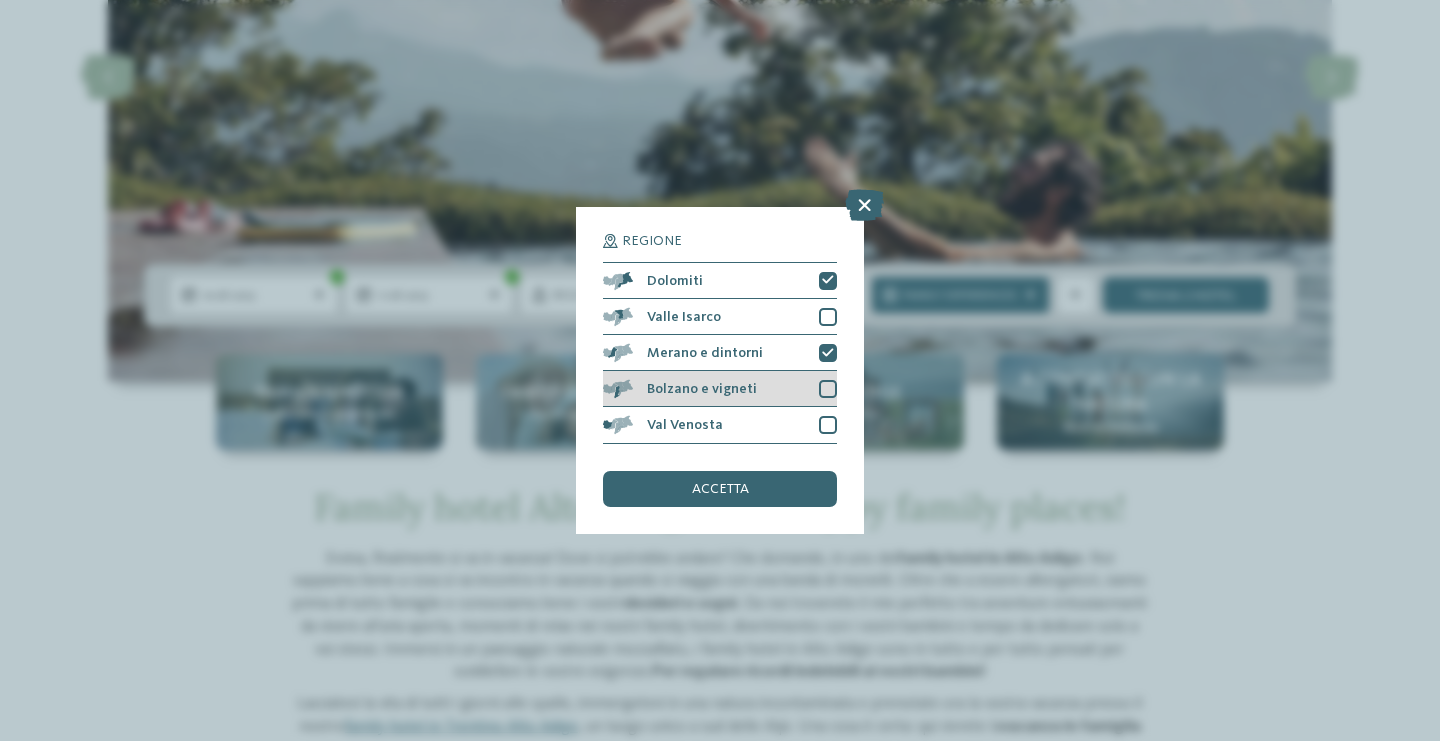 click at bounding box center (828, 389) 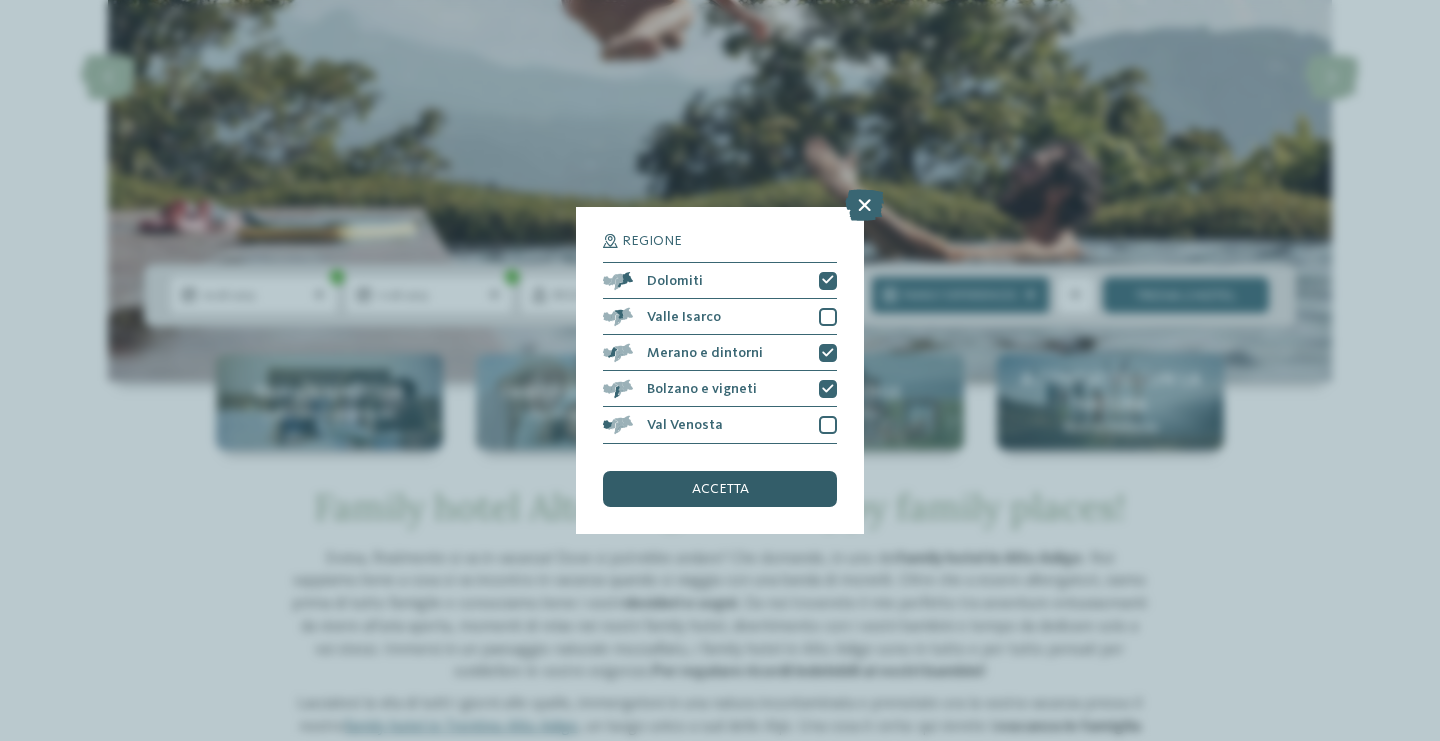 click on "accetta" at bounding box center (720, 489) 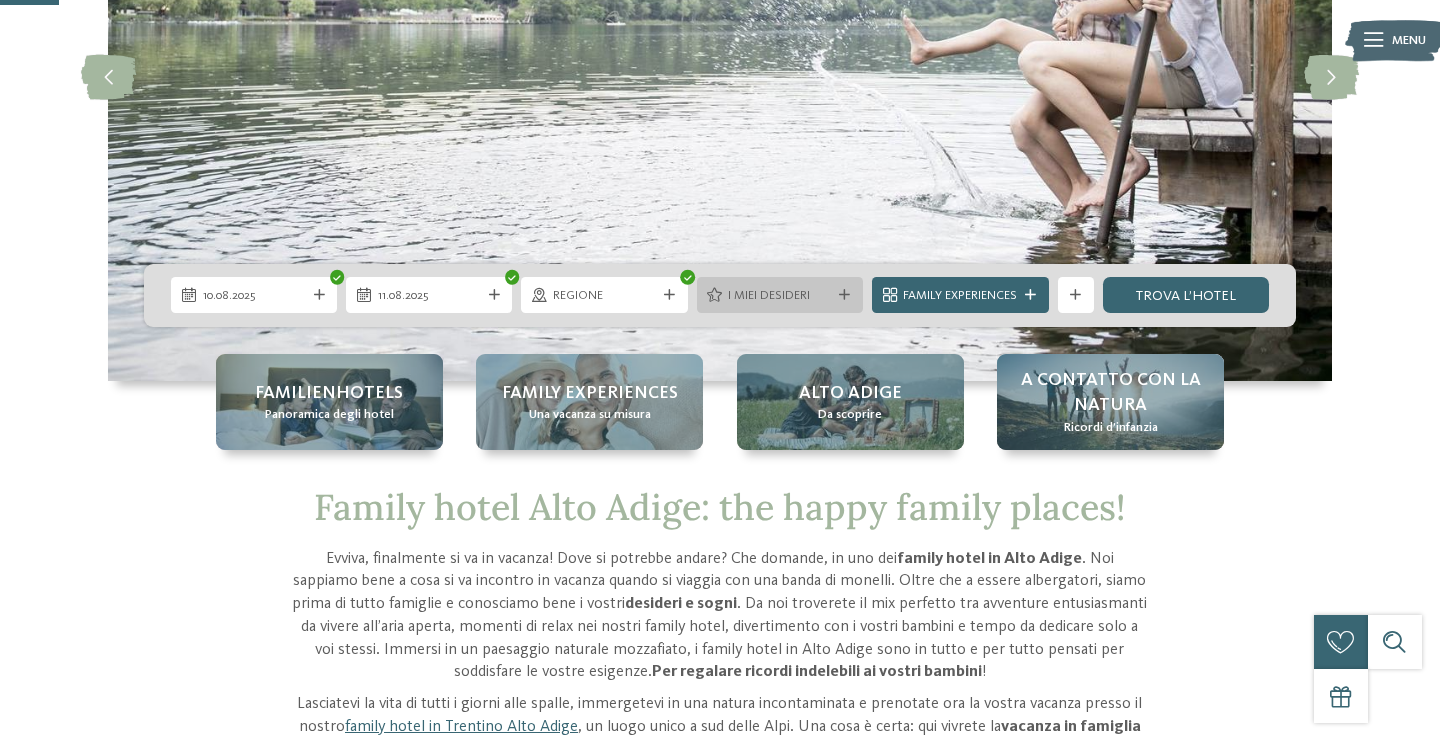 click on "I miei desideri" at bounding box center [780, 295] 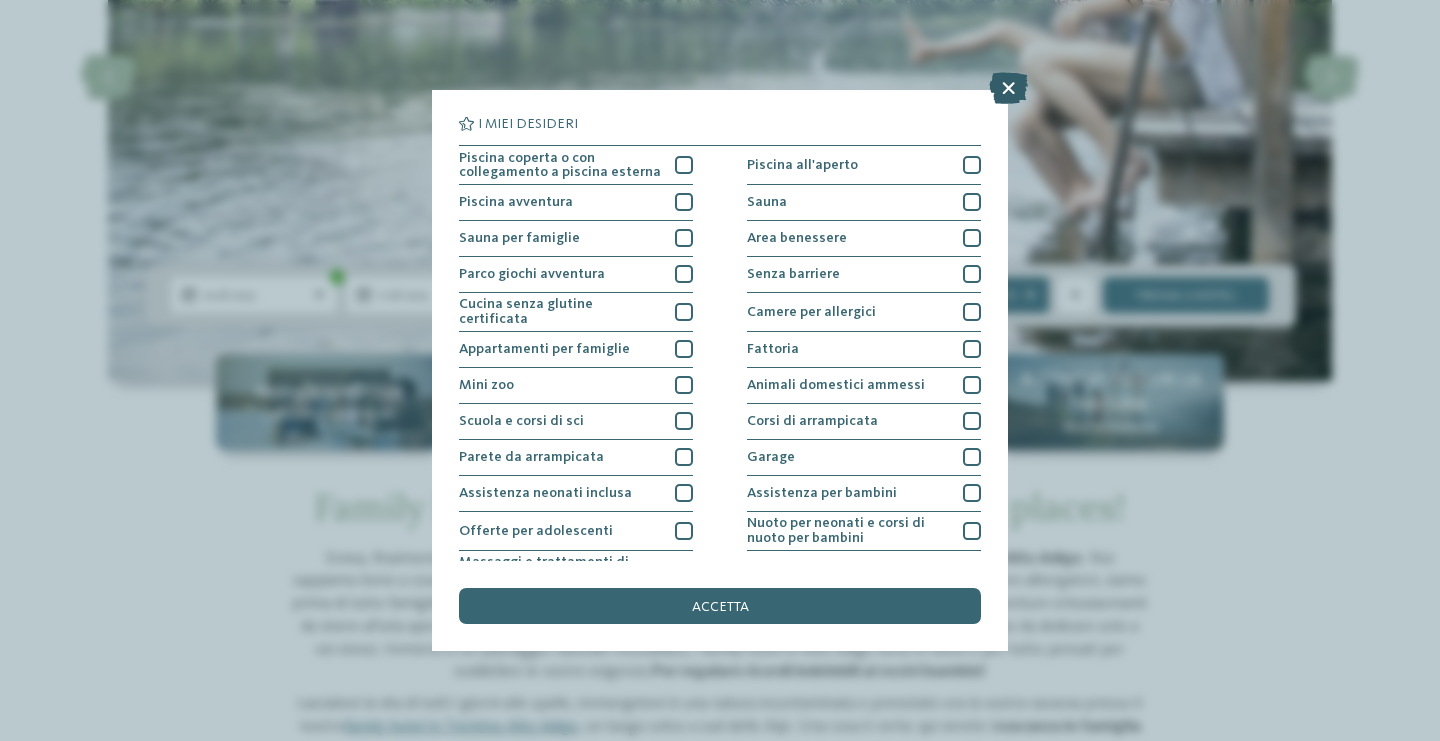 click at bounding box center [1008, 88] 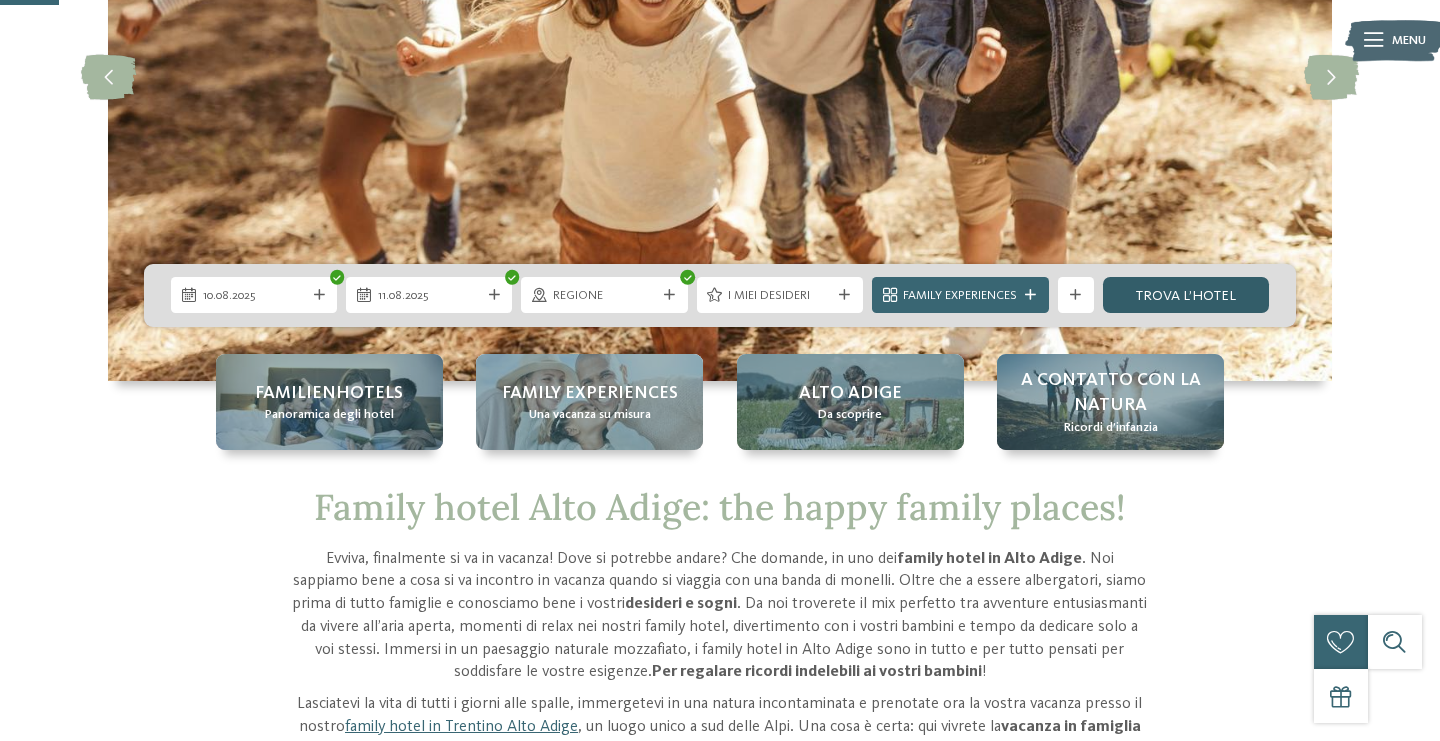 click on "trova l’hotel" at bounding box center (1186, 295) 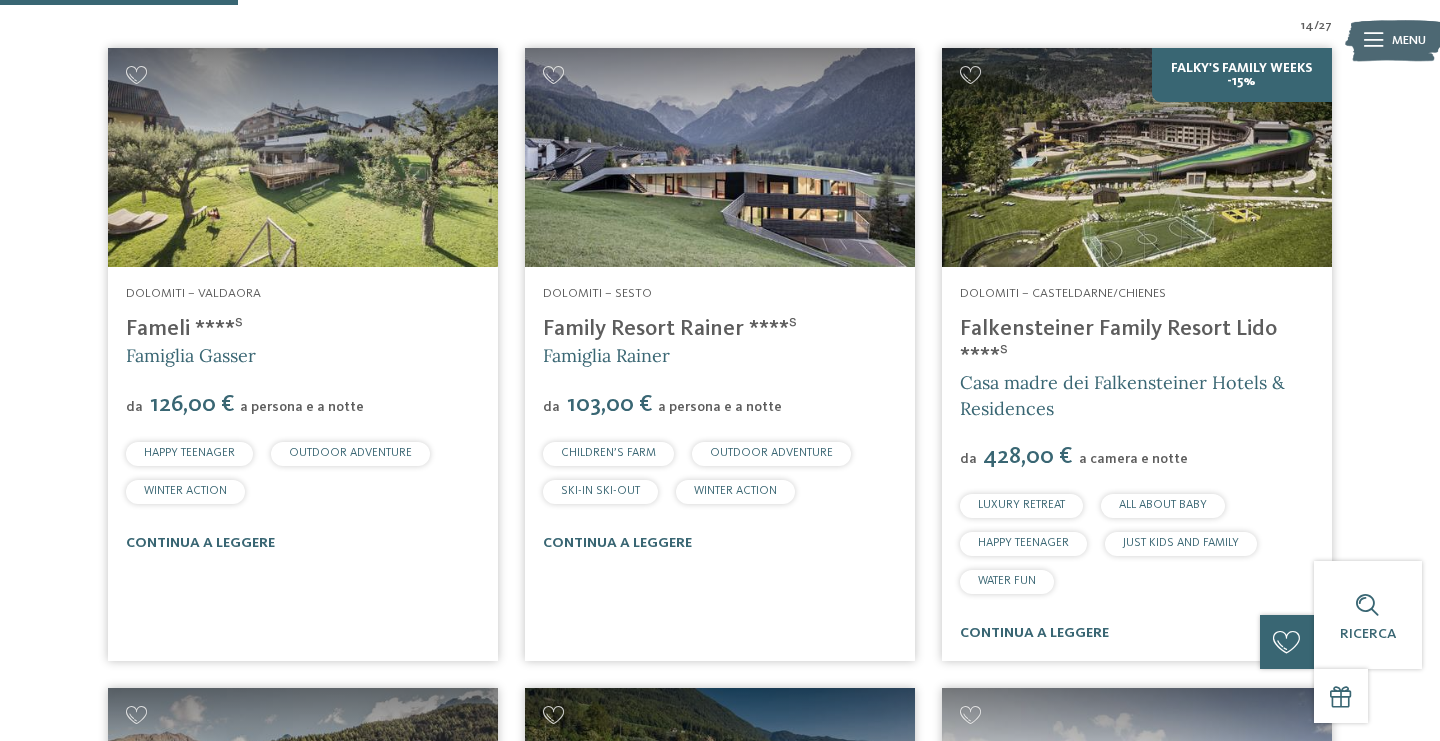scroll, scrollTop: 657, scrollLeft: 0, axis: vertical 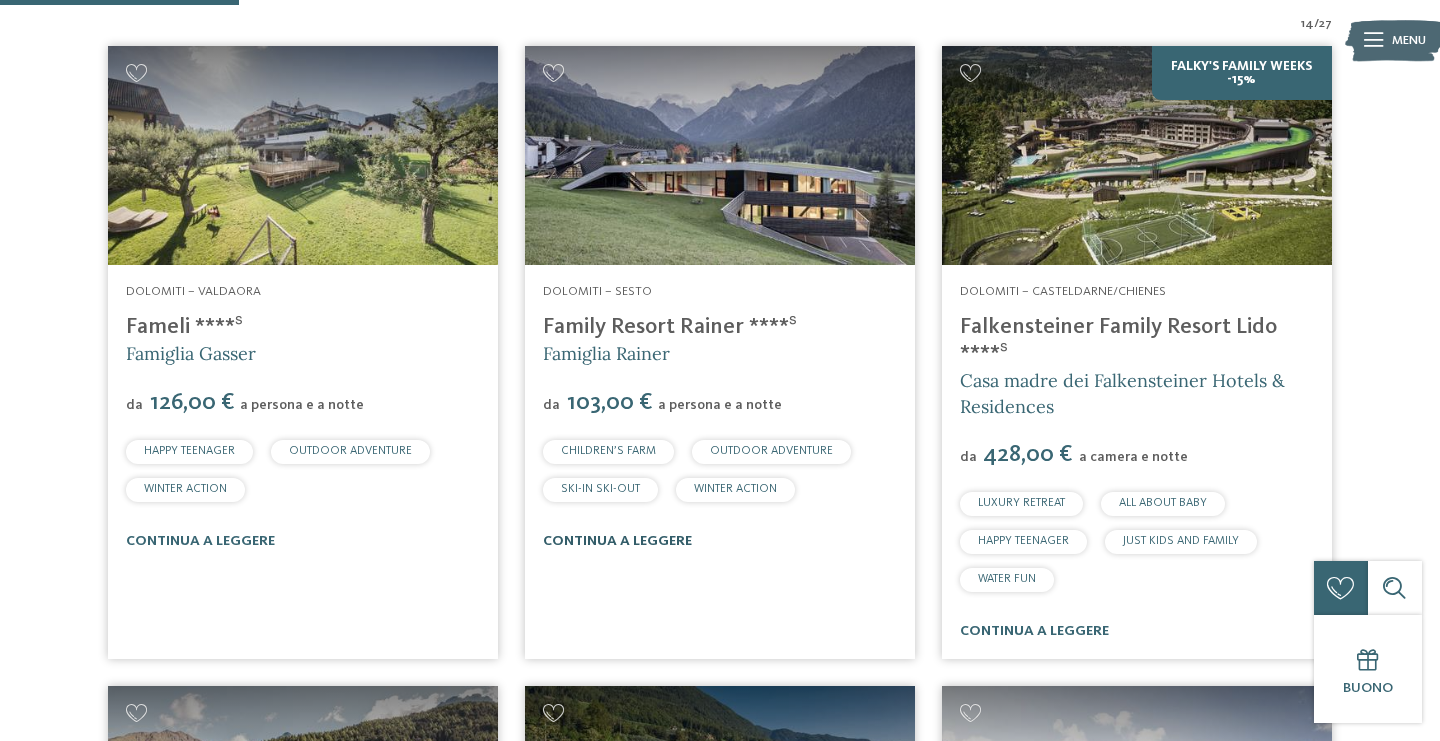 click on "continua a leggere" at bounding box center [617, 541] 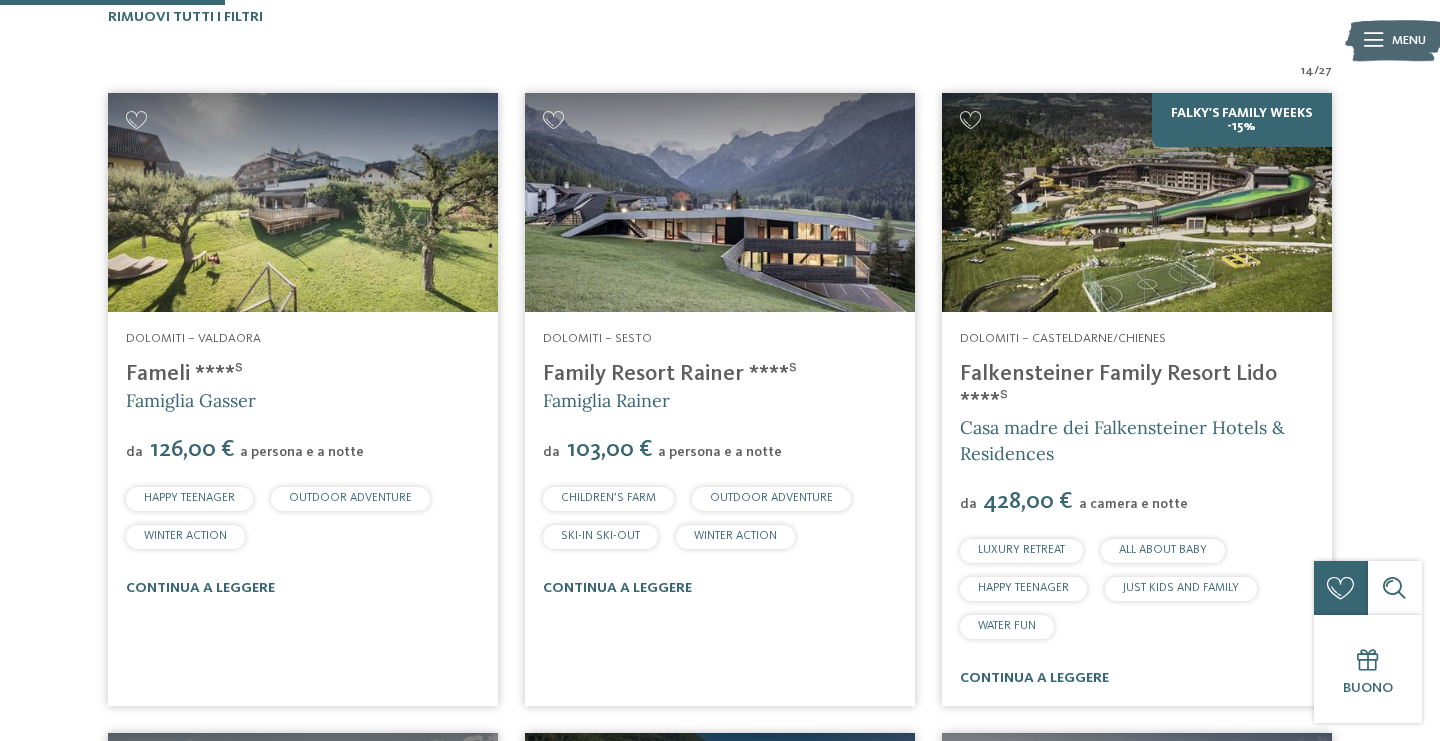 scroll, scrollTop: 593, scrollLeft: 0, axis: vertical 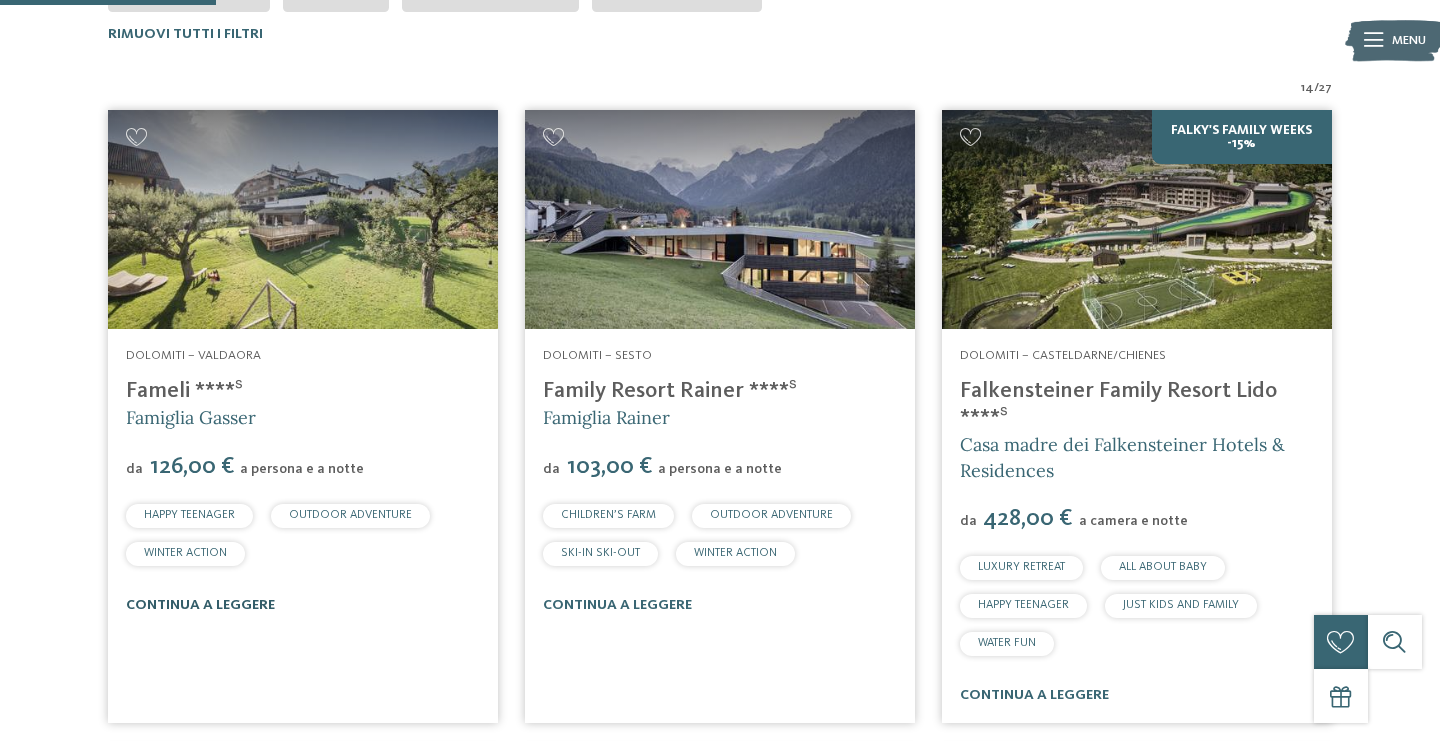 click on "continua a leggere" at bounding box center (200, 605) 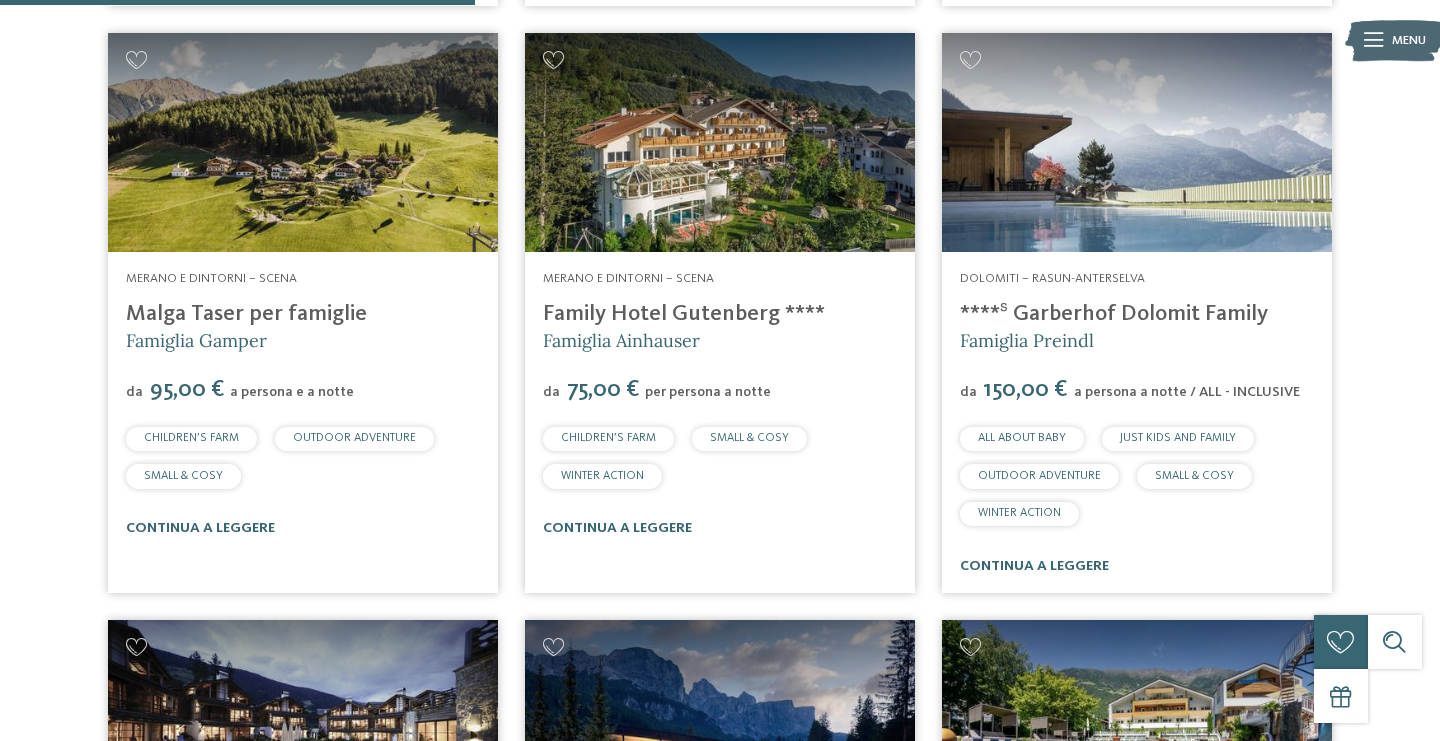 scroll, scrollTop: 1308, scrollLeft: 0, axis: vertical 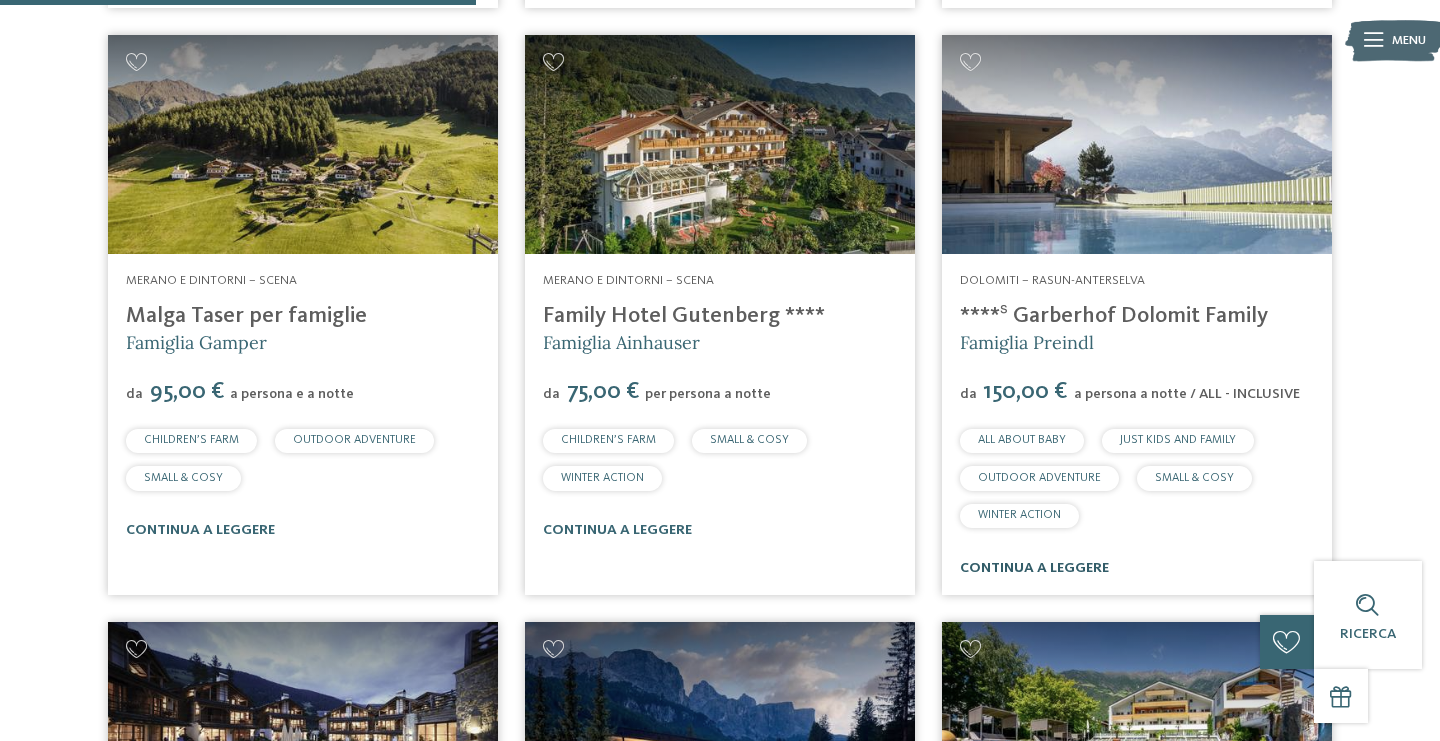 click on "continua a leggere" at bounding box center [1034, 568] 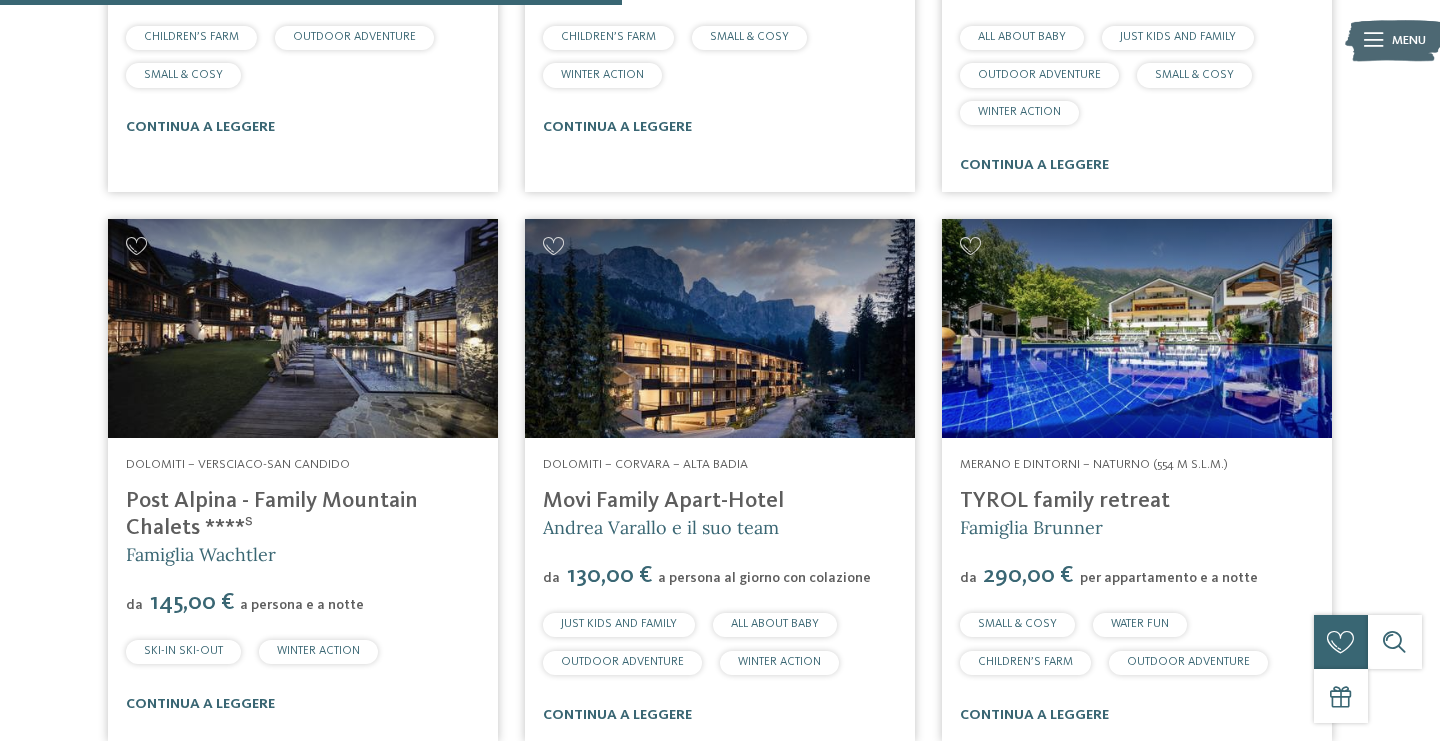 scroll, scrollTop: 1707, scrollLeft: 0, axis: vertical 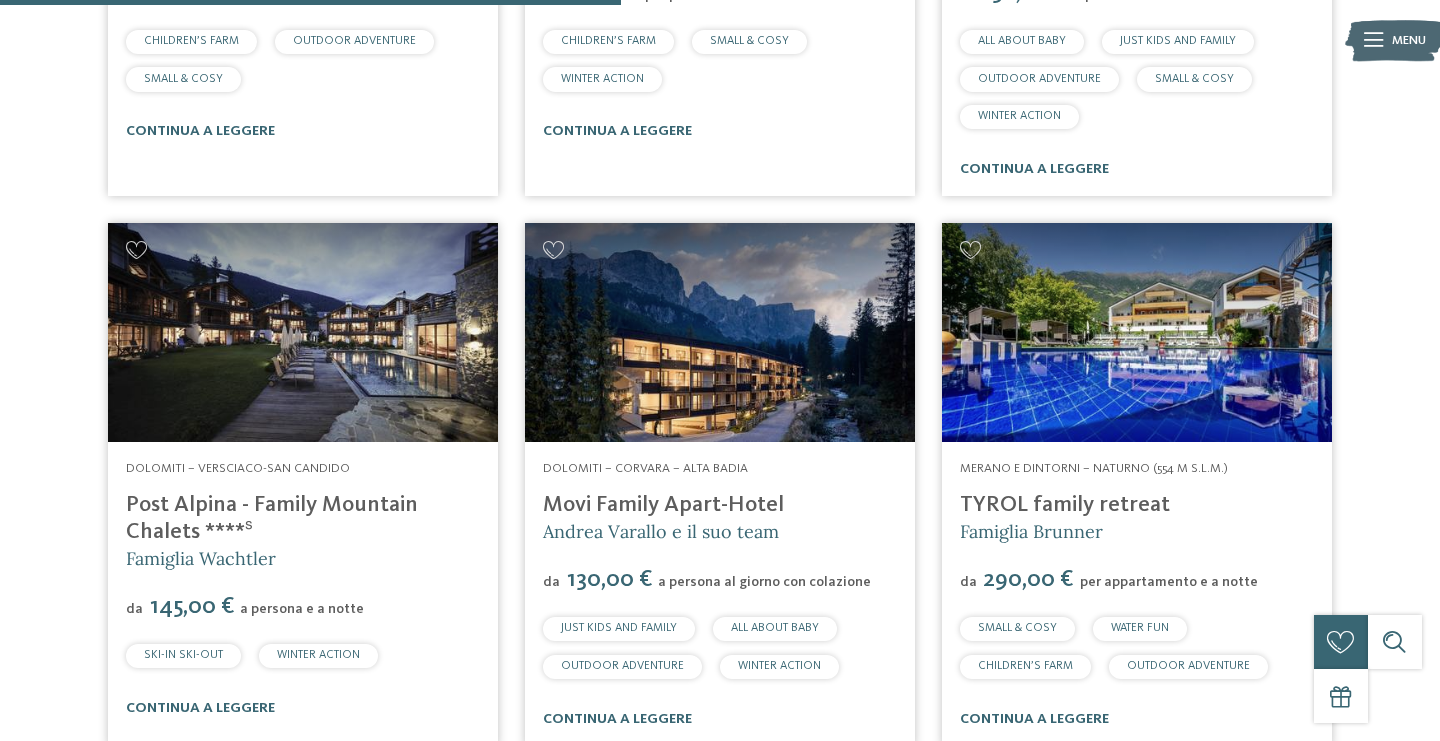 click on "Post Alpina - Family Mountain Chalets ****ˢ" at bounding box center (272, 518) 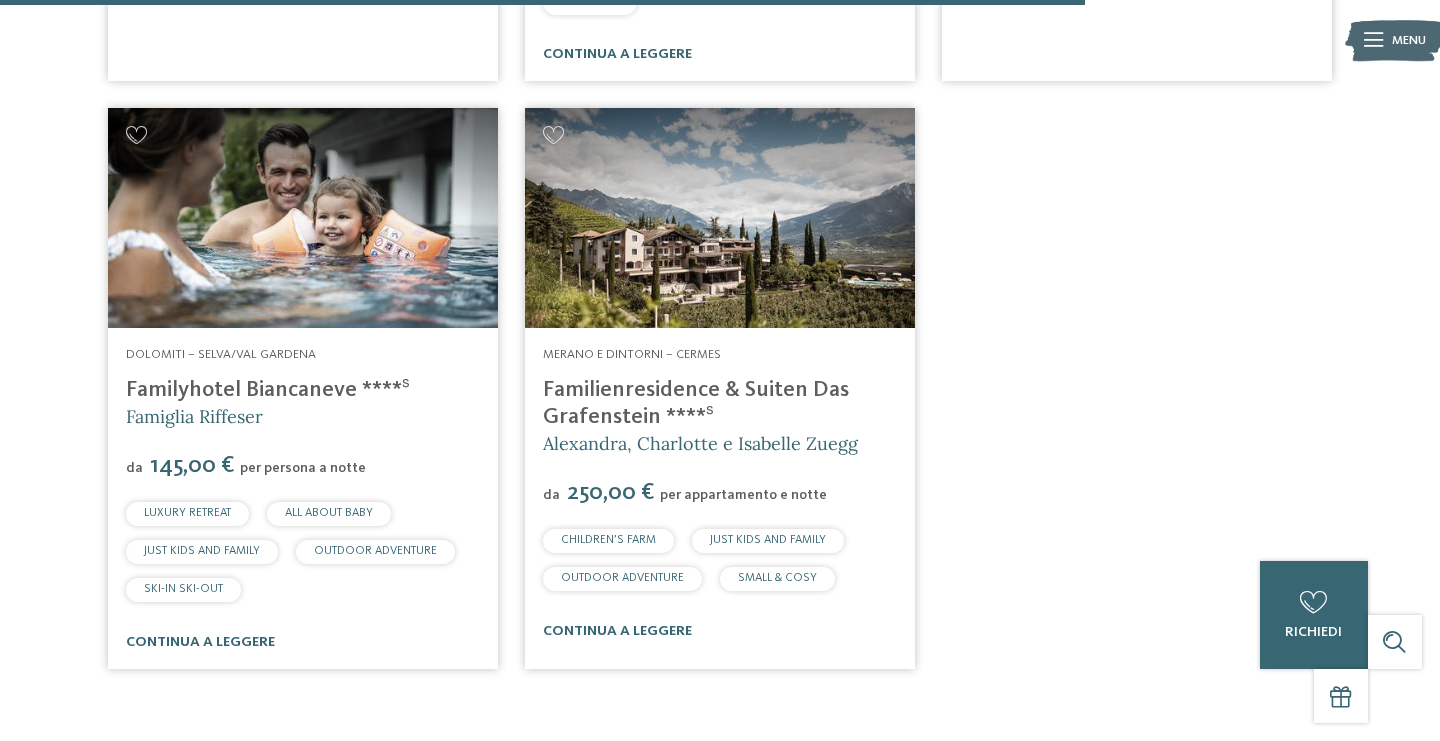 scroll, scrollTop: 2988, scrollLeft: 0, axis: vertical 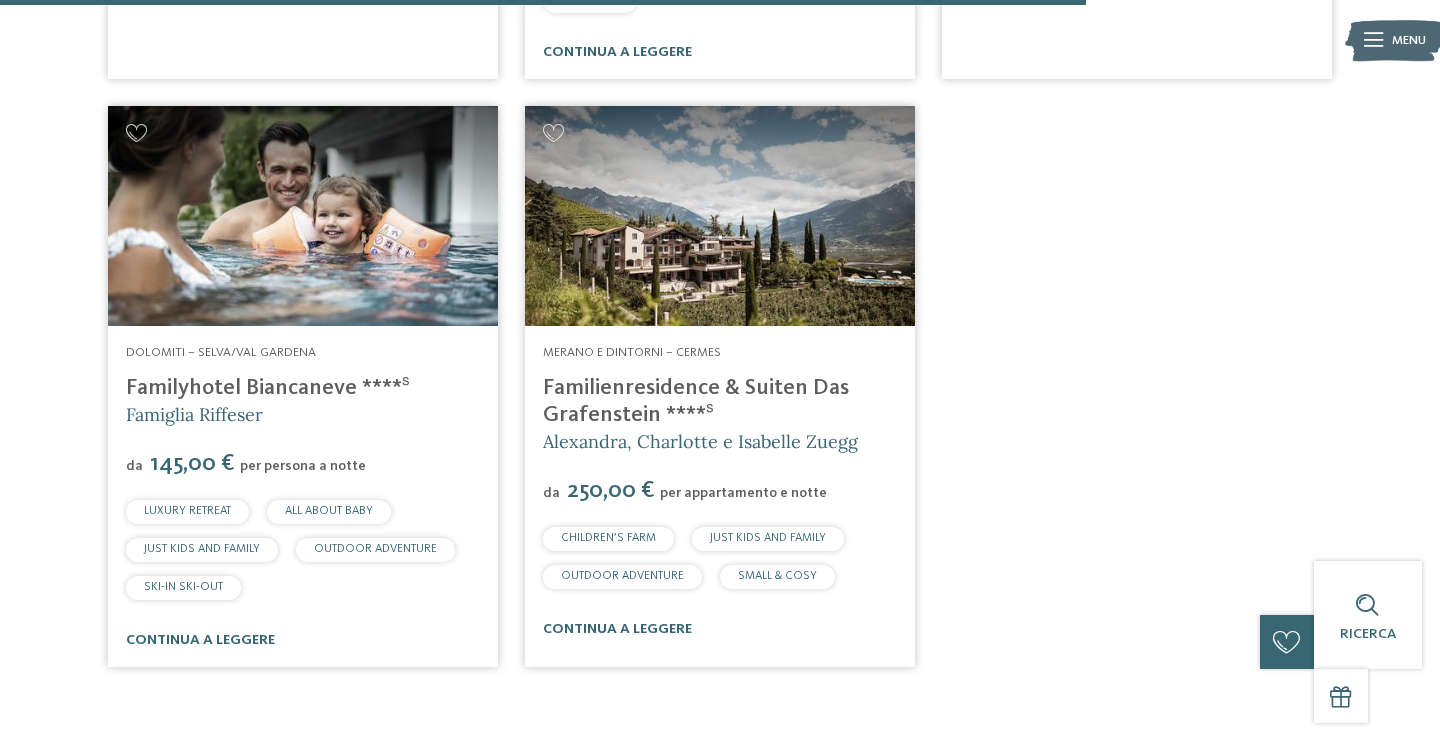 click on "Familyhotel Biancaneve ****ˢ" at bounding box center (268, 388) 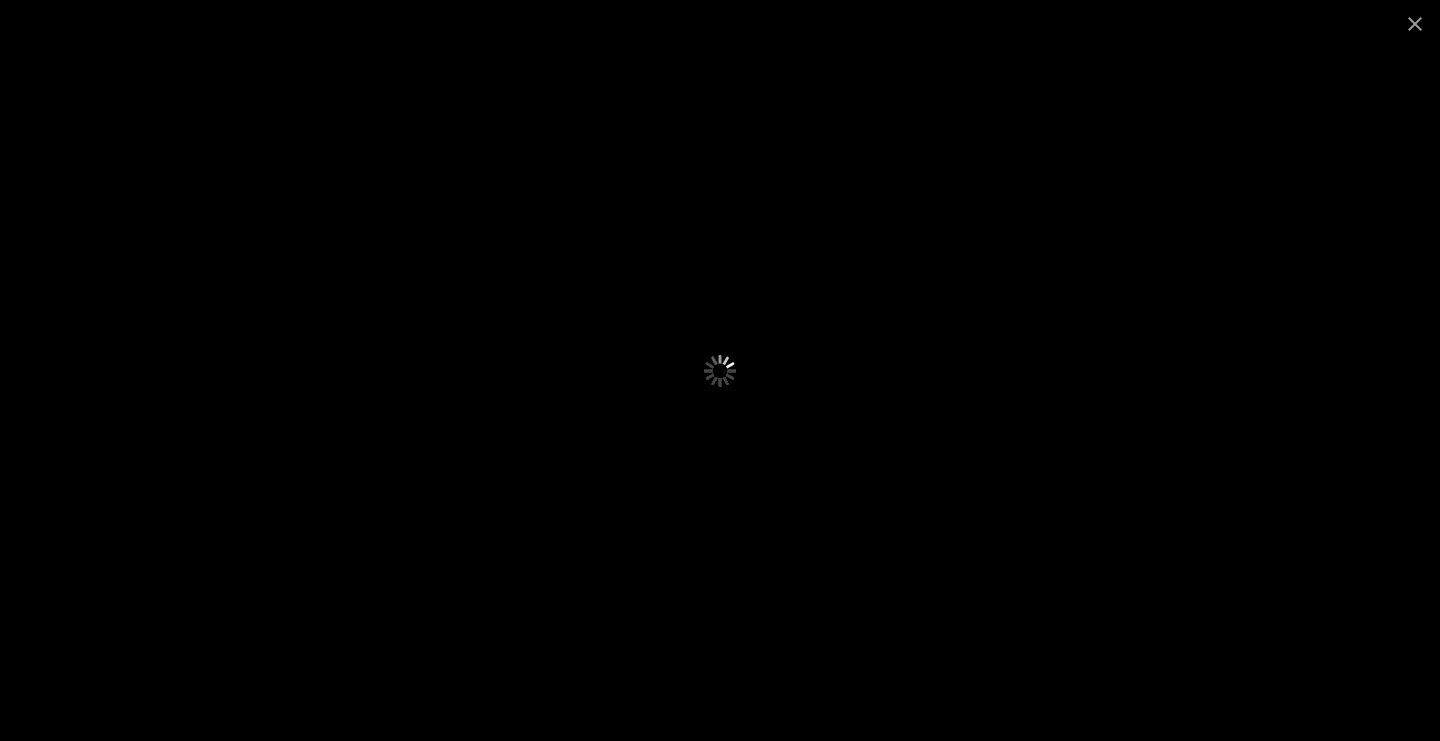 scroll, scrollTop: 0, scrollLeft: 0, axis: both 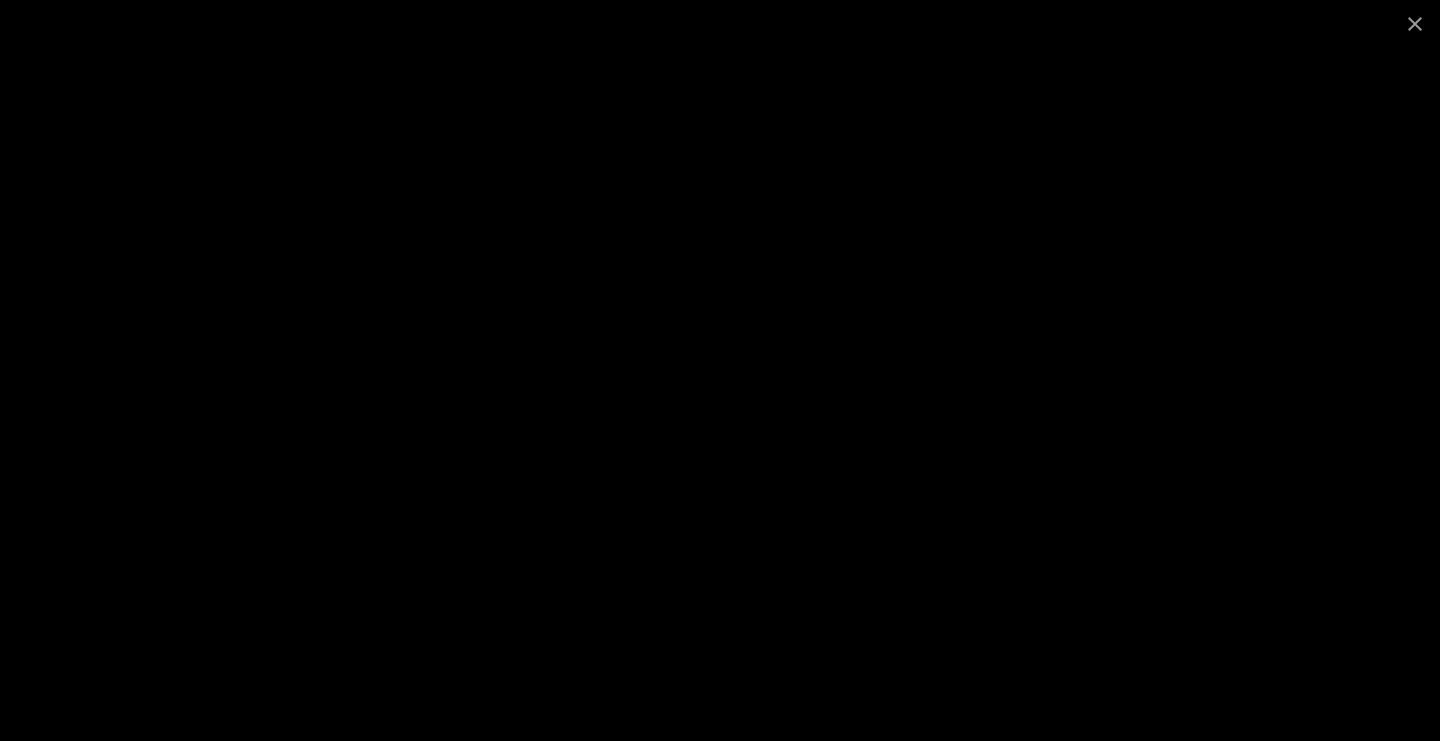 click at bounding box center [720, 370] 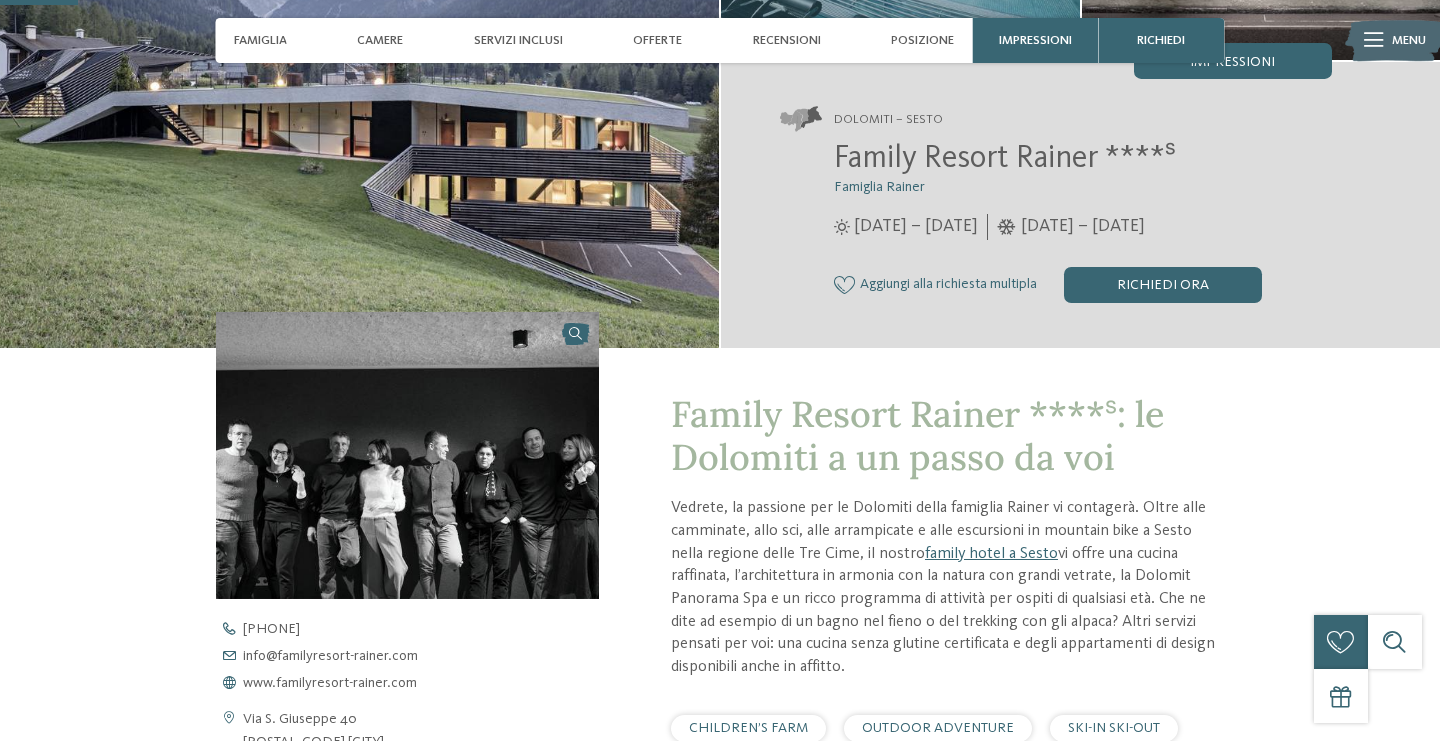 scroll, scrollTop: 301, scrollLeft: 0, axis: vertical 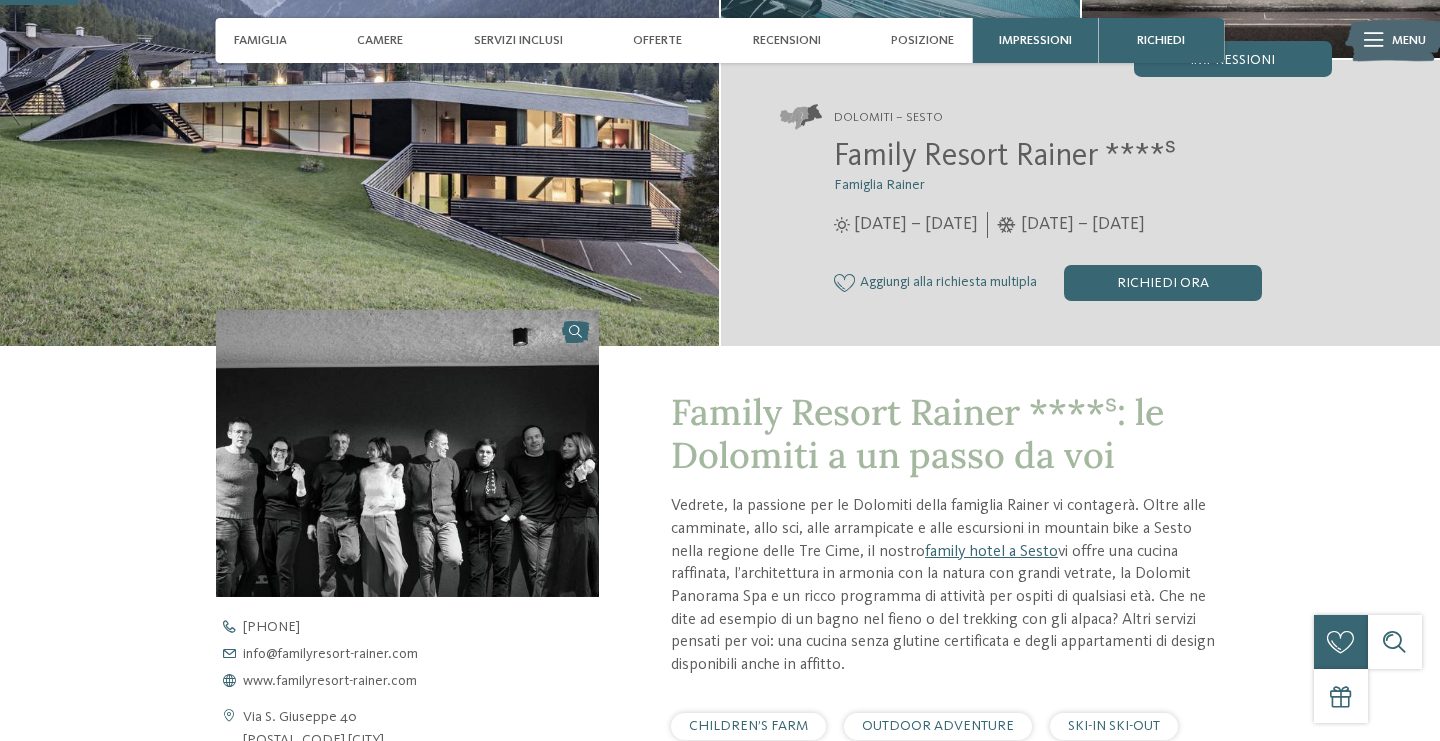 click at bounding box center (407, 454) 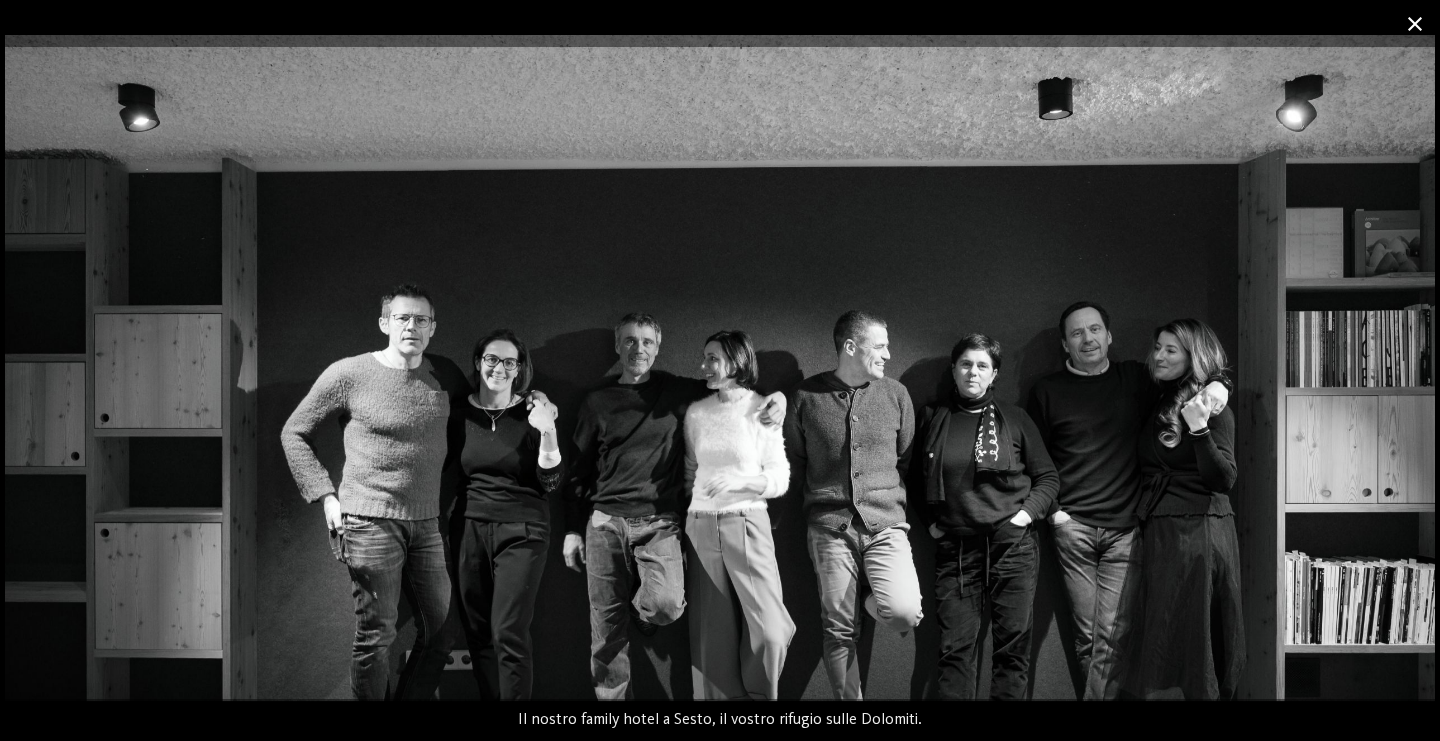 click at bounding box center (1415, 23) 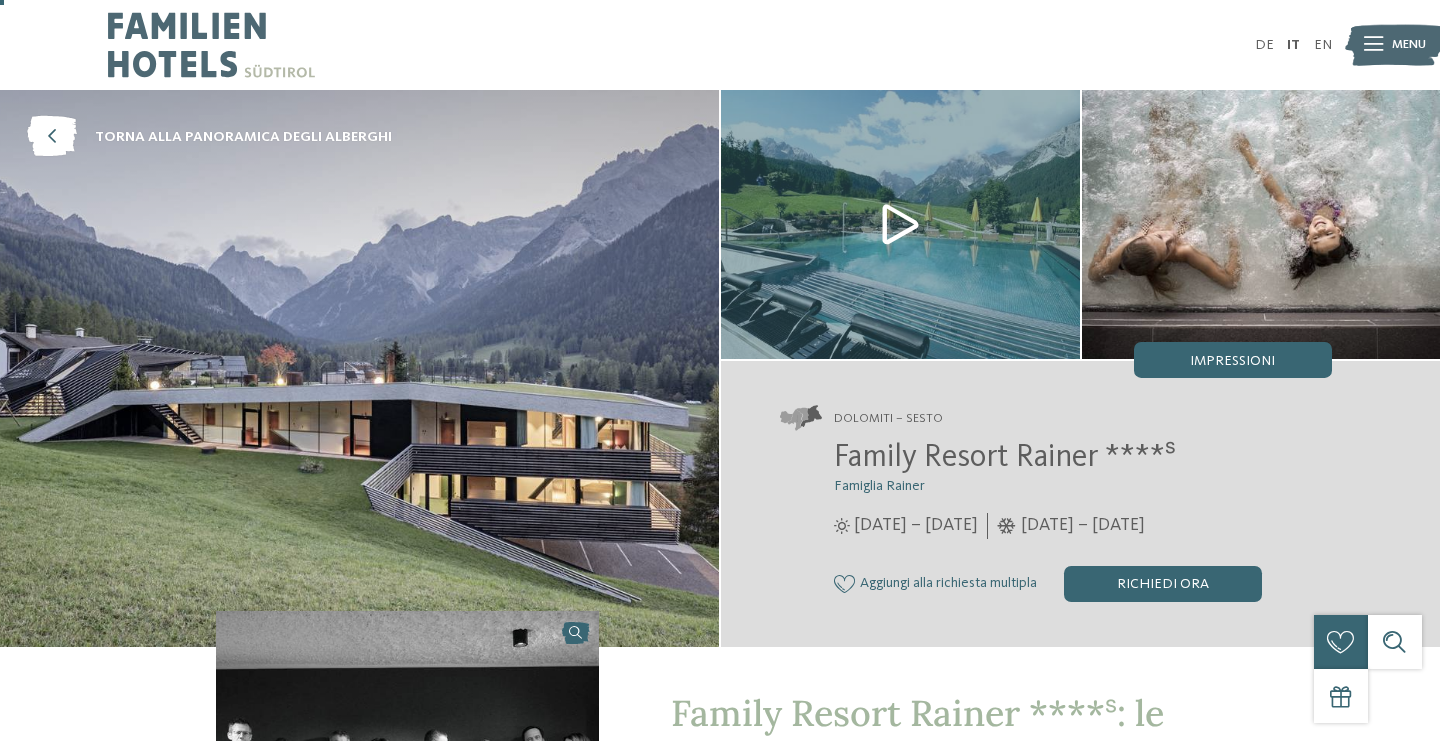 scroll, scrollTop: 7, scrollLeft: 0, axis: vertical 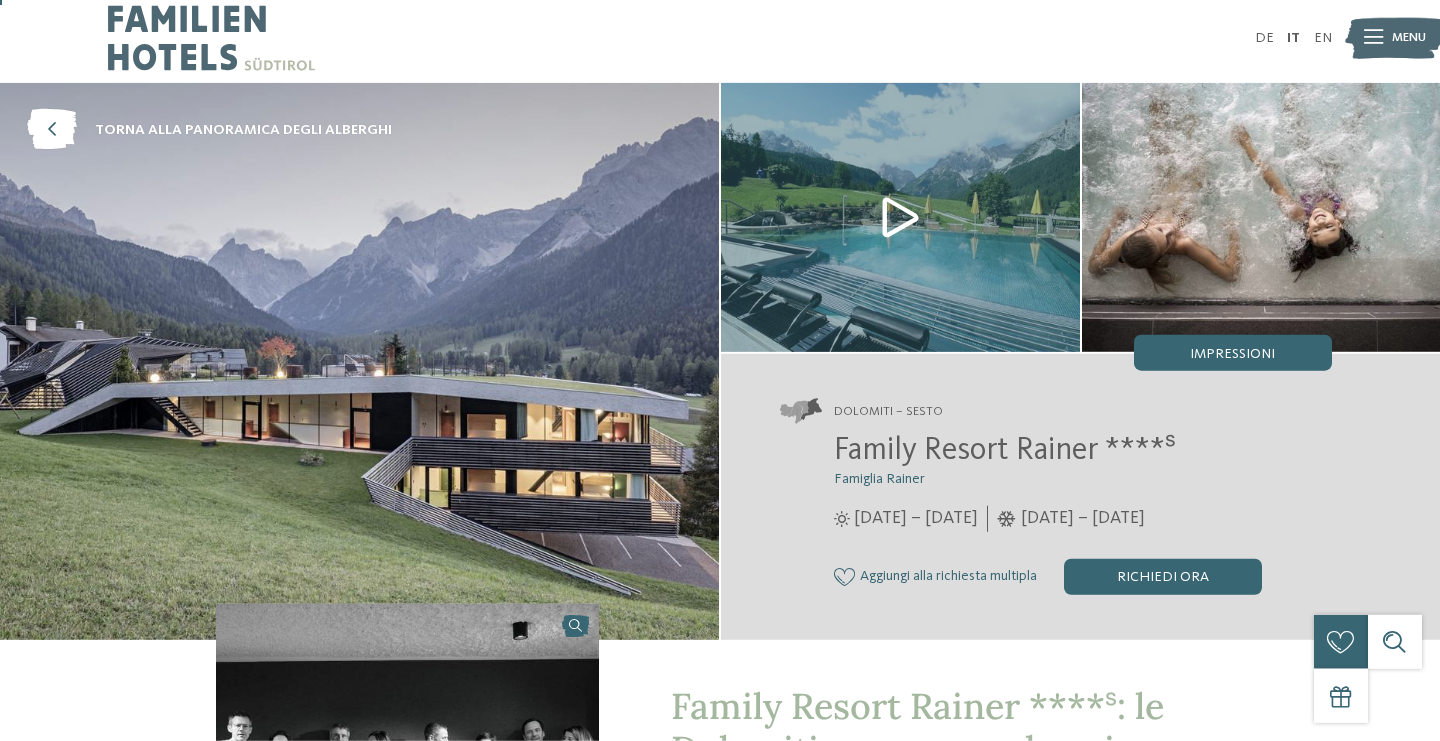 click at bounding box center (359, 361) 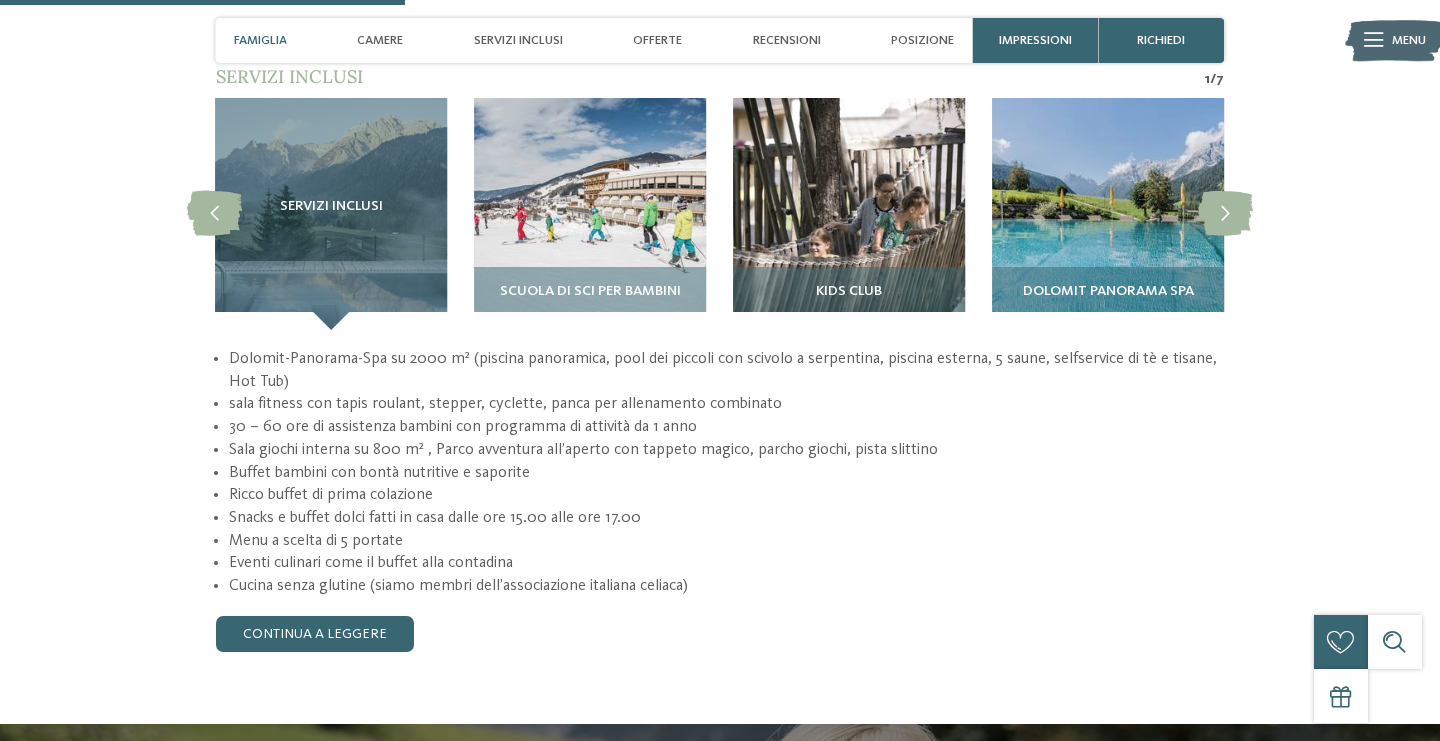 scroll, scrollTop: 1562, scrollLeft: 0, axis: vertical 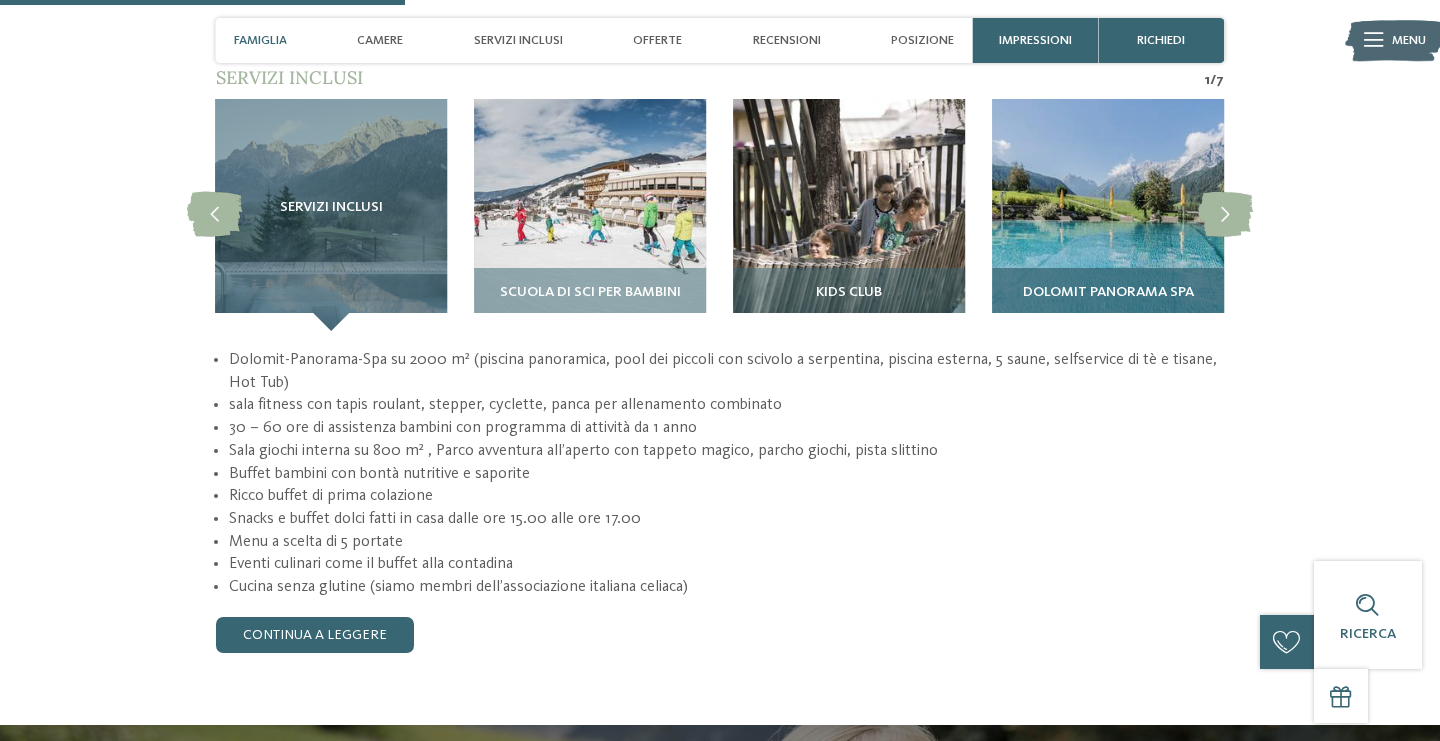 click at bounding box center (1108, 215) 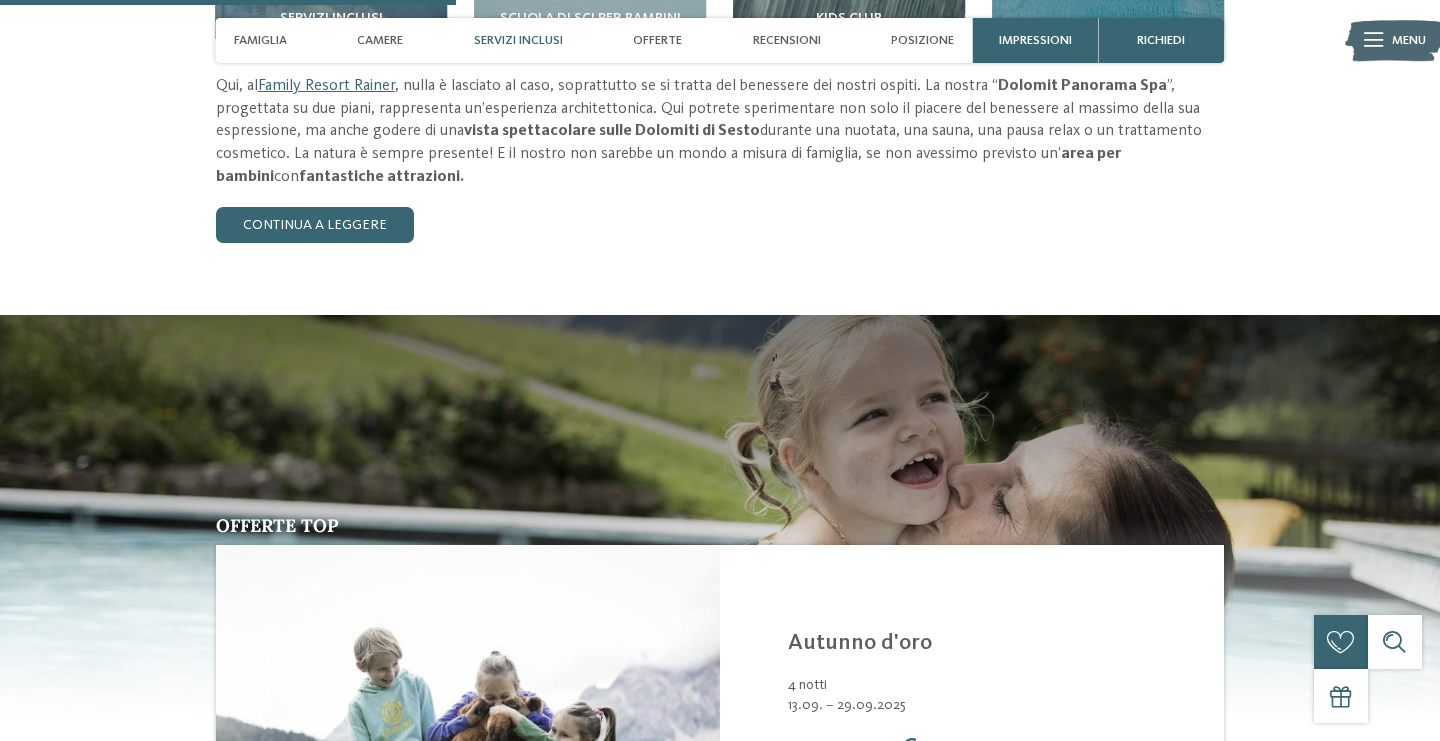 scroll, scrollTop: 1705, scrollLeft: 0, axis: vertical 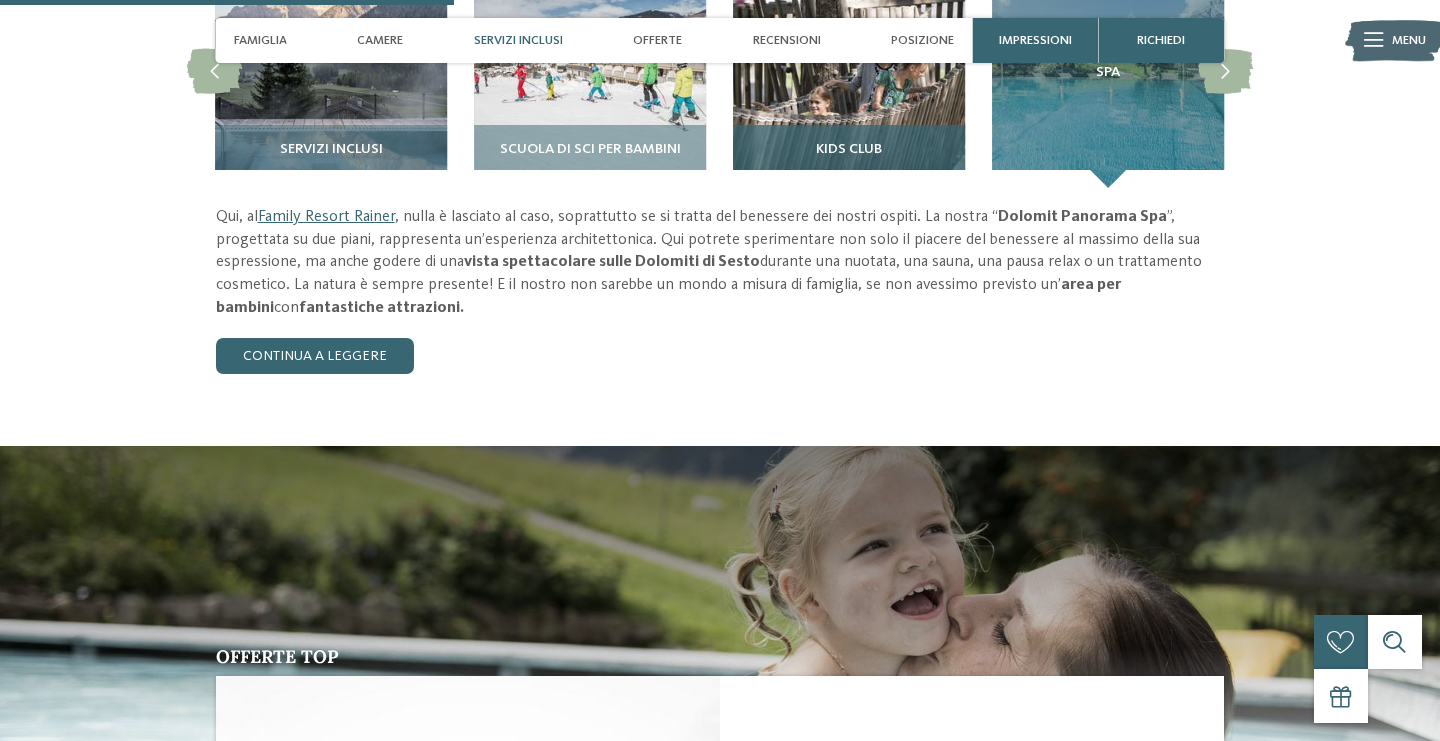 click at bounding box center [849, 72] 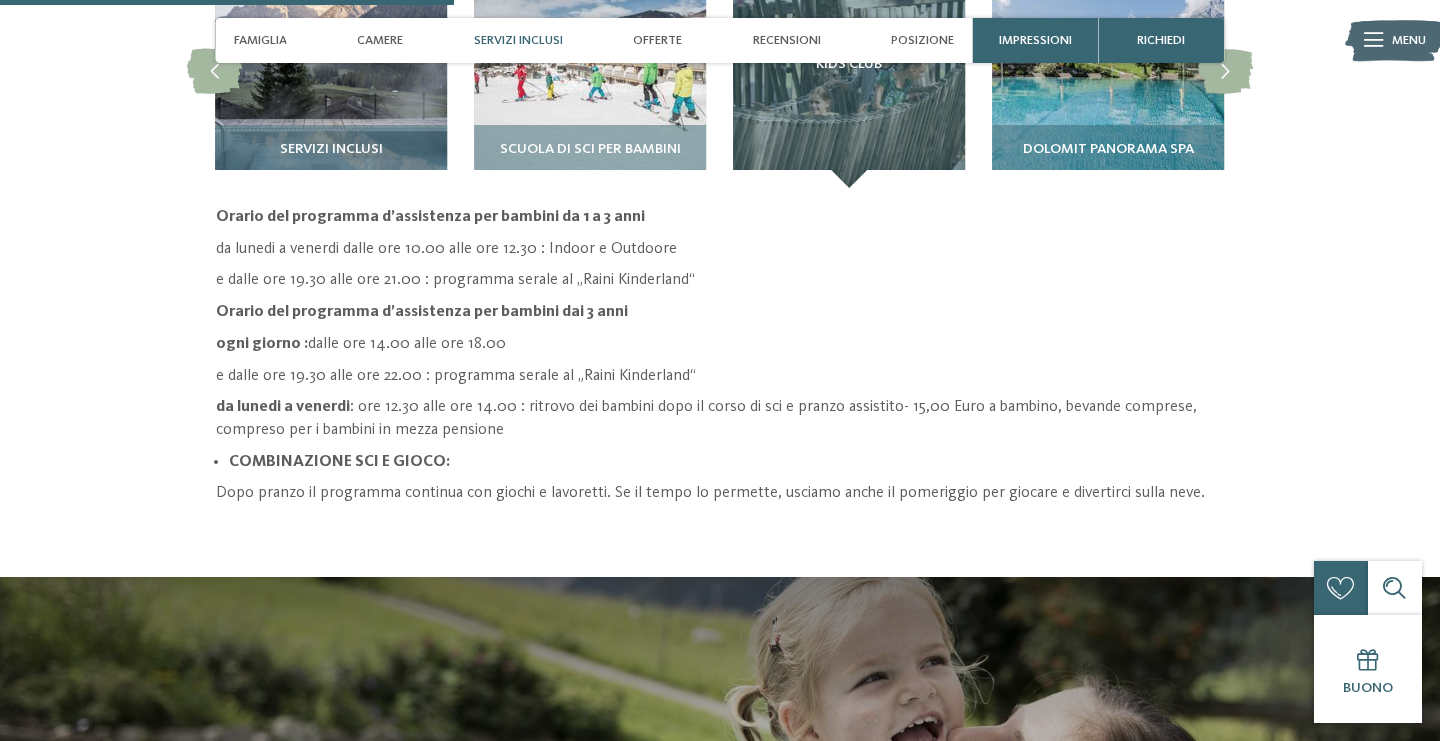 click on "Kids Club" at bounding box center [849, 72] 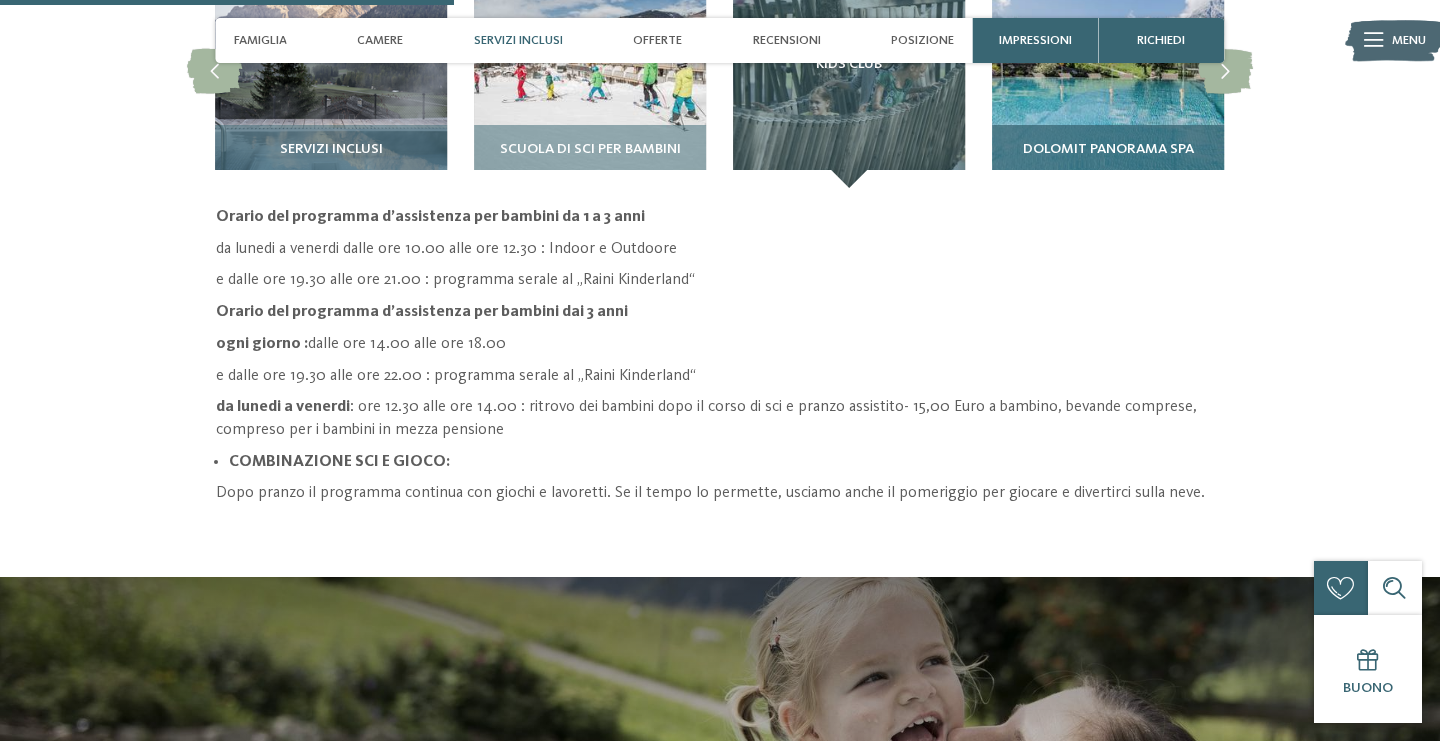 click at bounding box center (1108, 72) 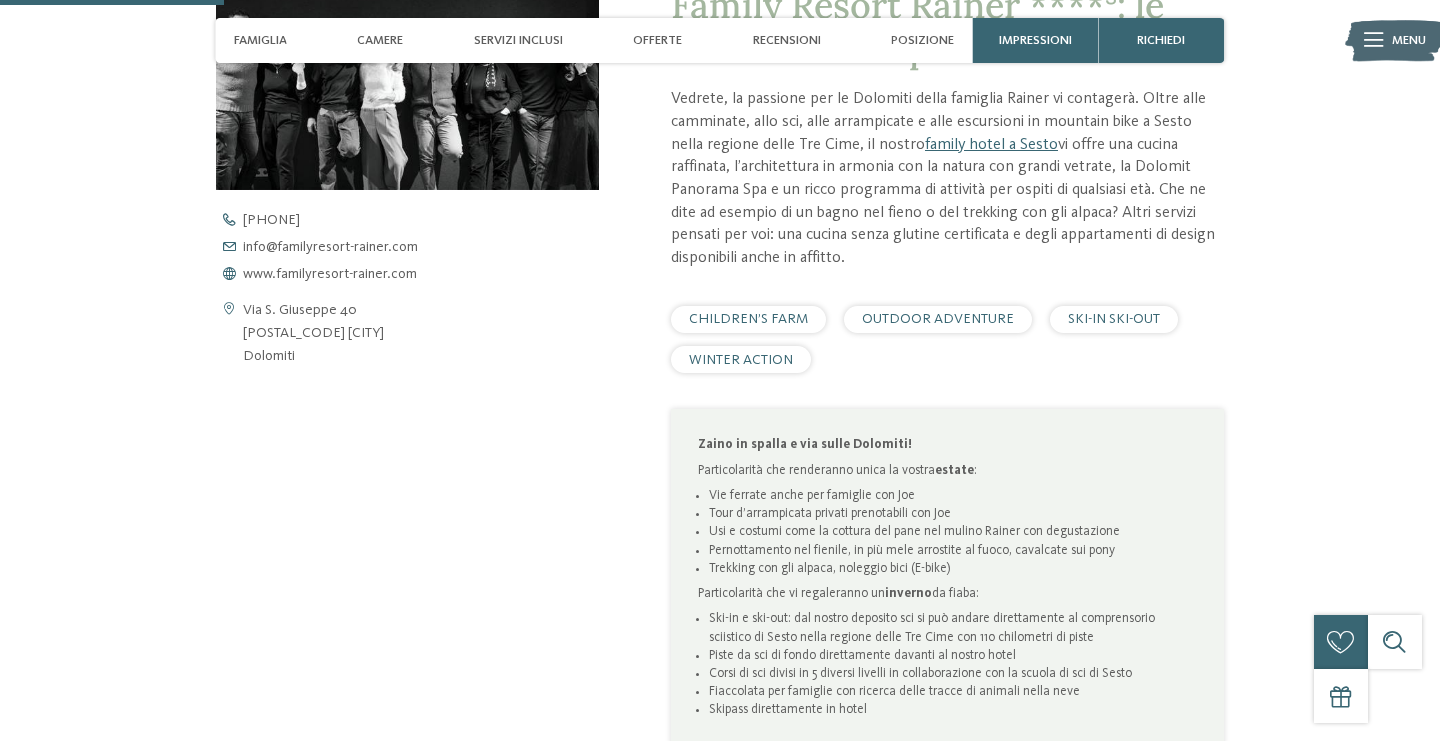scroll, scrollTop: 543, scrollLeft: 0, axis: vertical 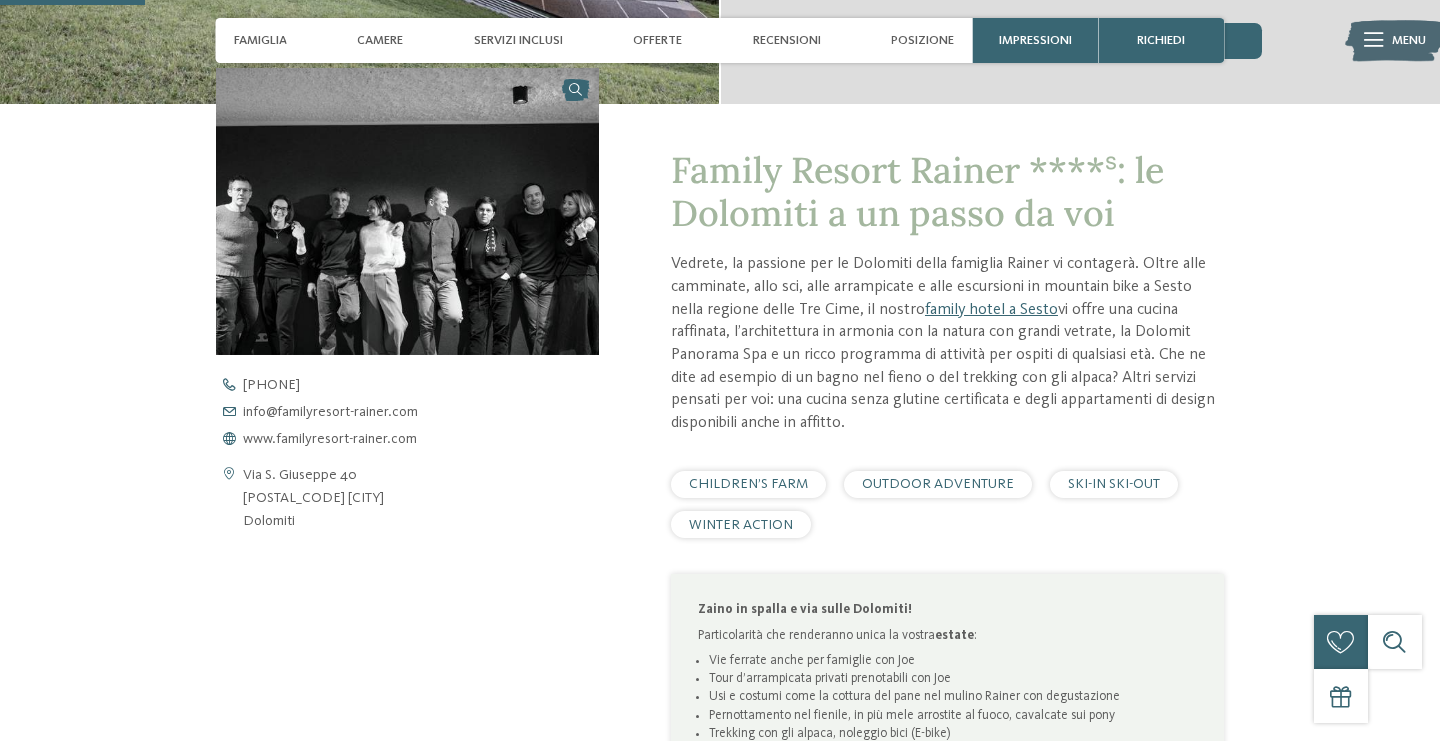 click on "OUTDOOR ADVENTURE" at bounding box center [938, 484] 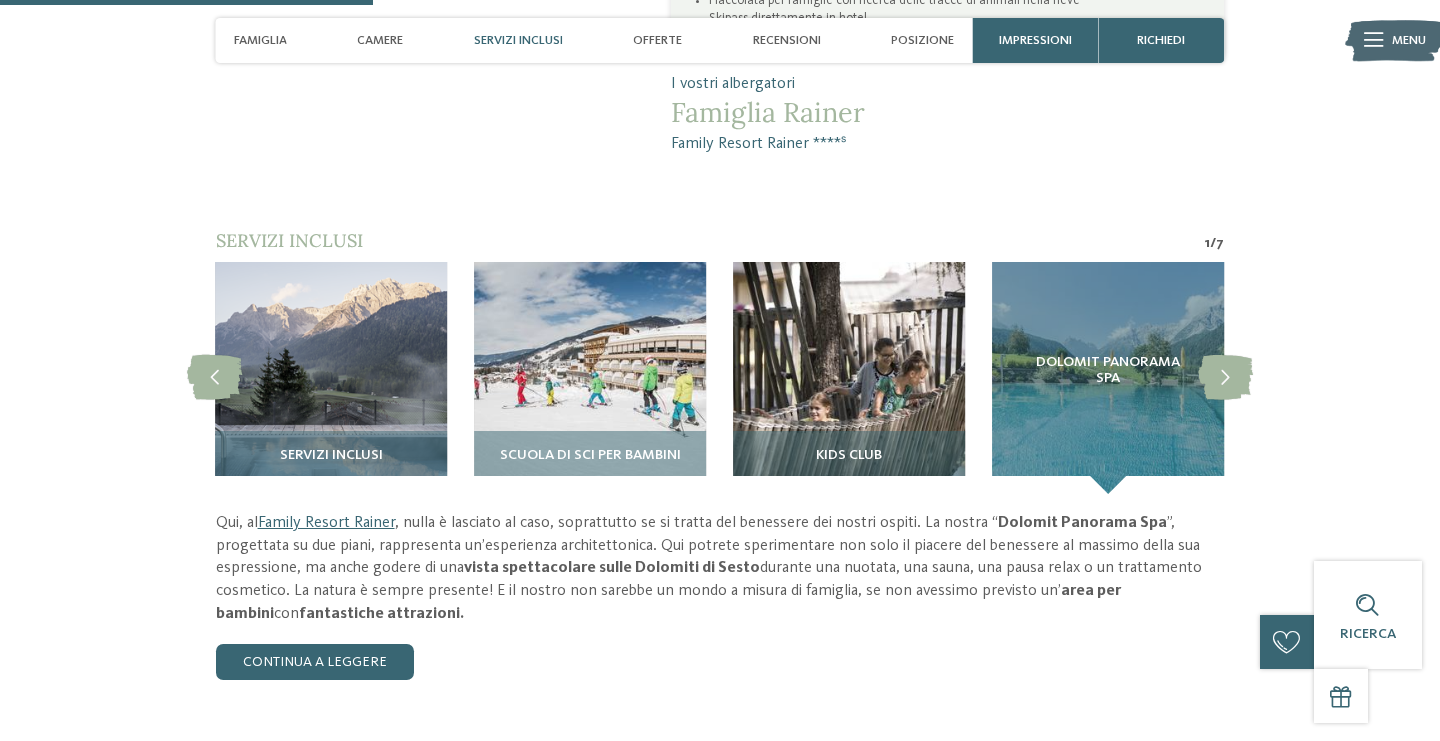 scroll, scrollTop: 1398, scrollLeft: 0, axis: vertical 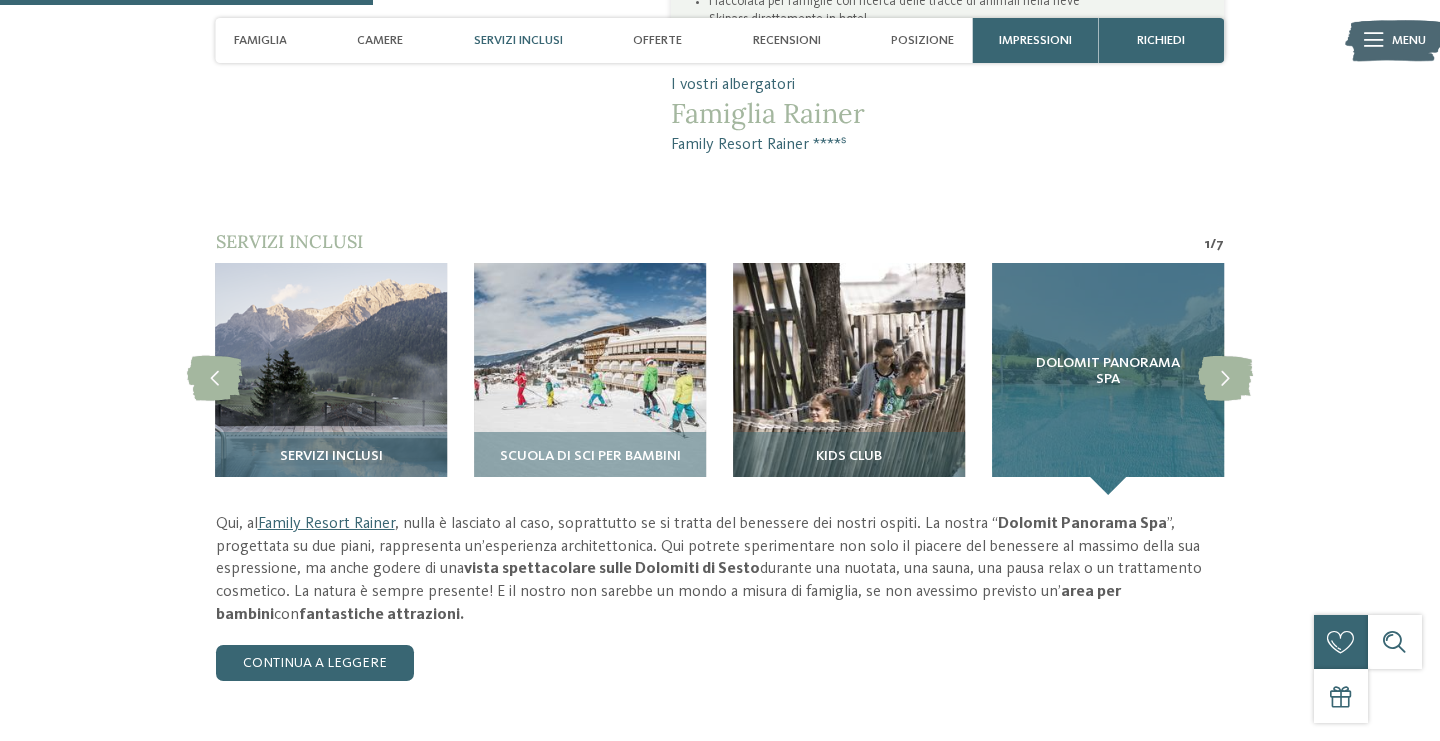 click on "Dolomit Panorama SPA" at bounding box center (1108, 379) 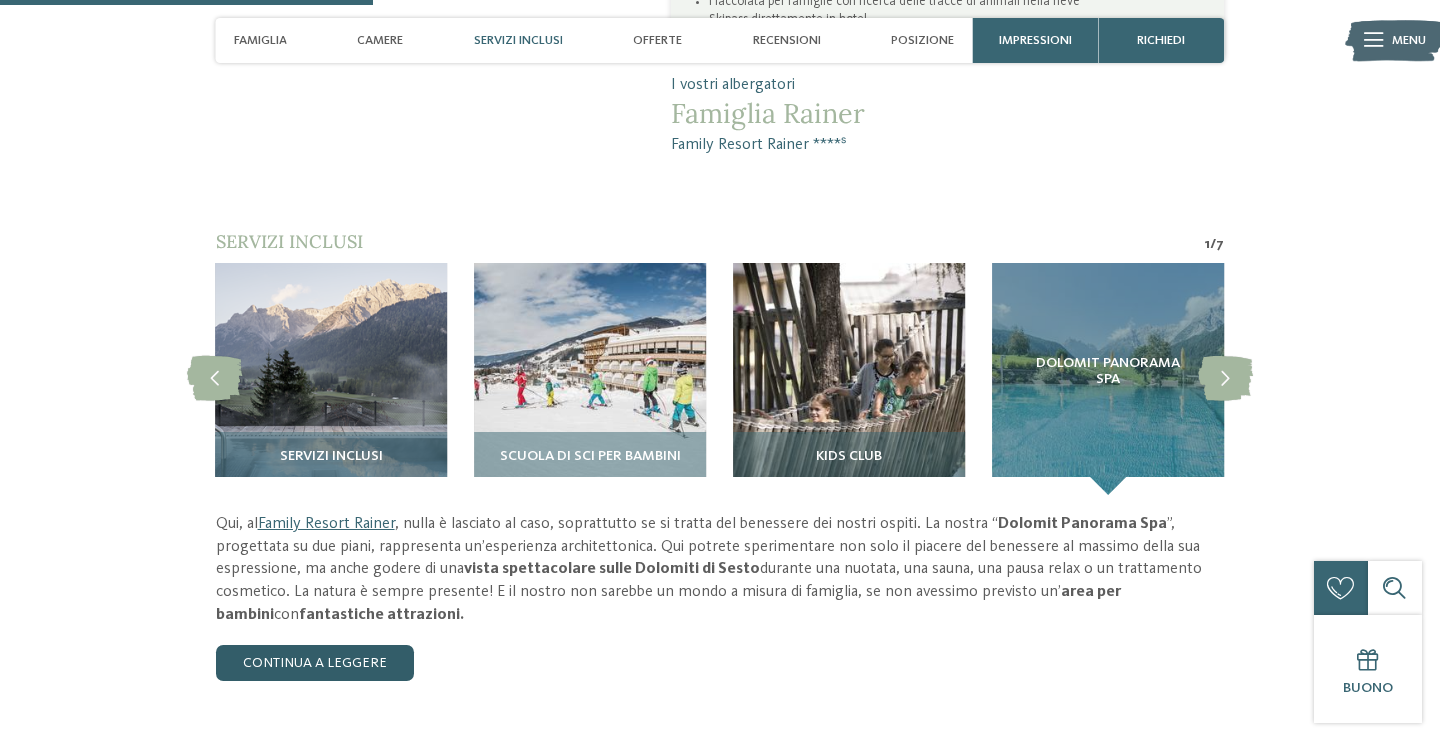 click on "continua a leggere" at bounding box center [315, 663] 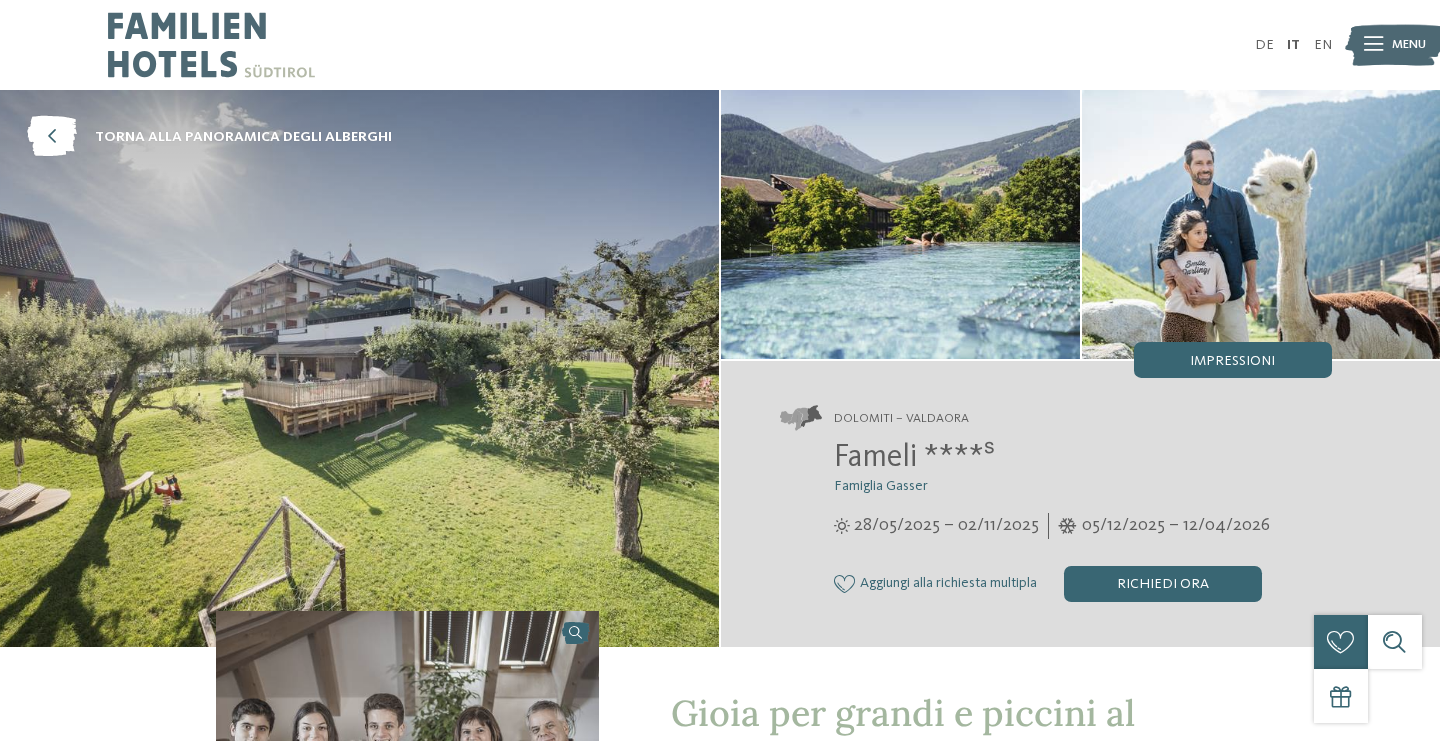click on "Ottimo collegamento alla rete di trasporto pubblico per una vacanza senza auto" at bounding box center [953, 1227] 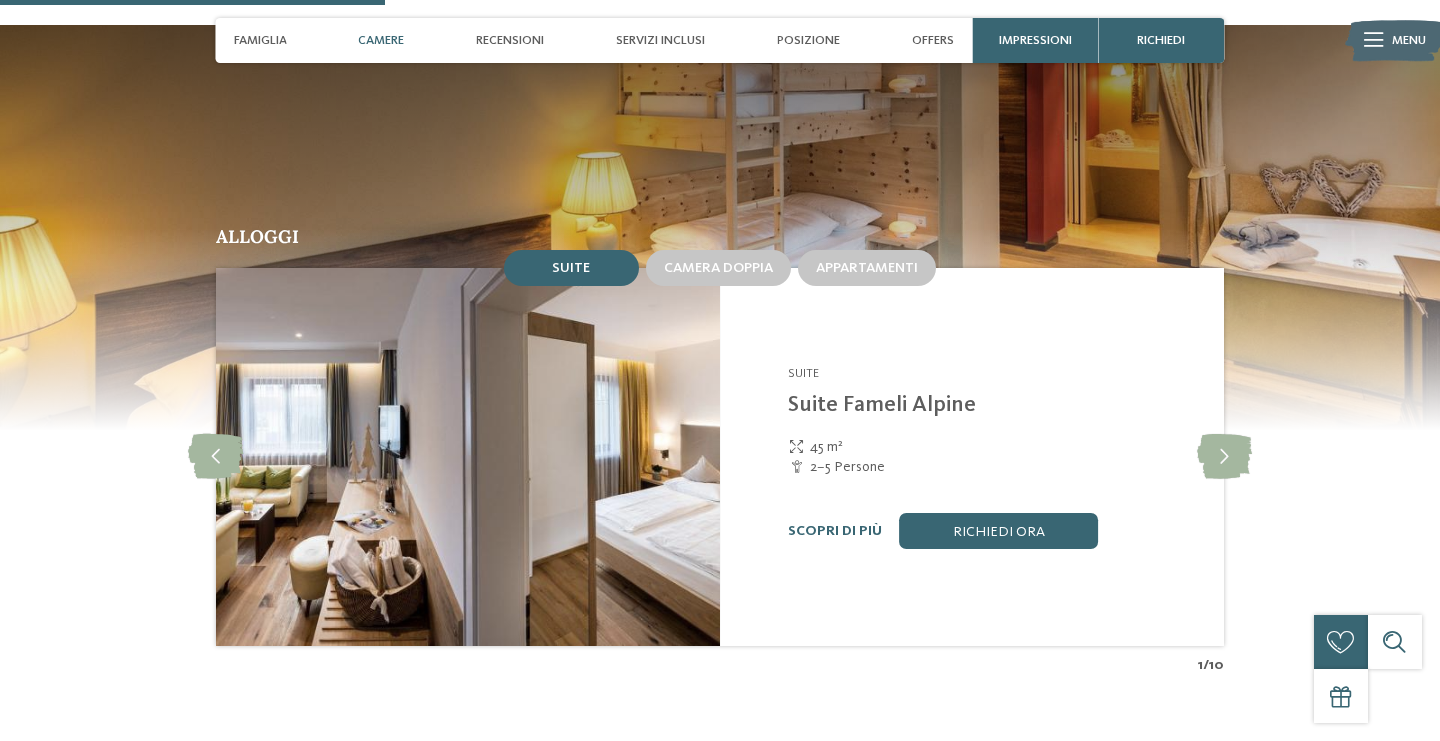 scroll, scrollTop: 1536, scrollLeft: 0, axis: vertical 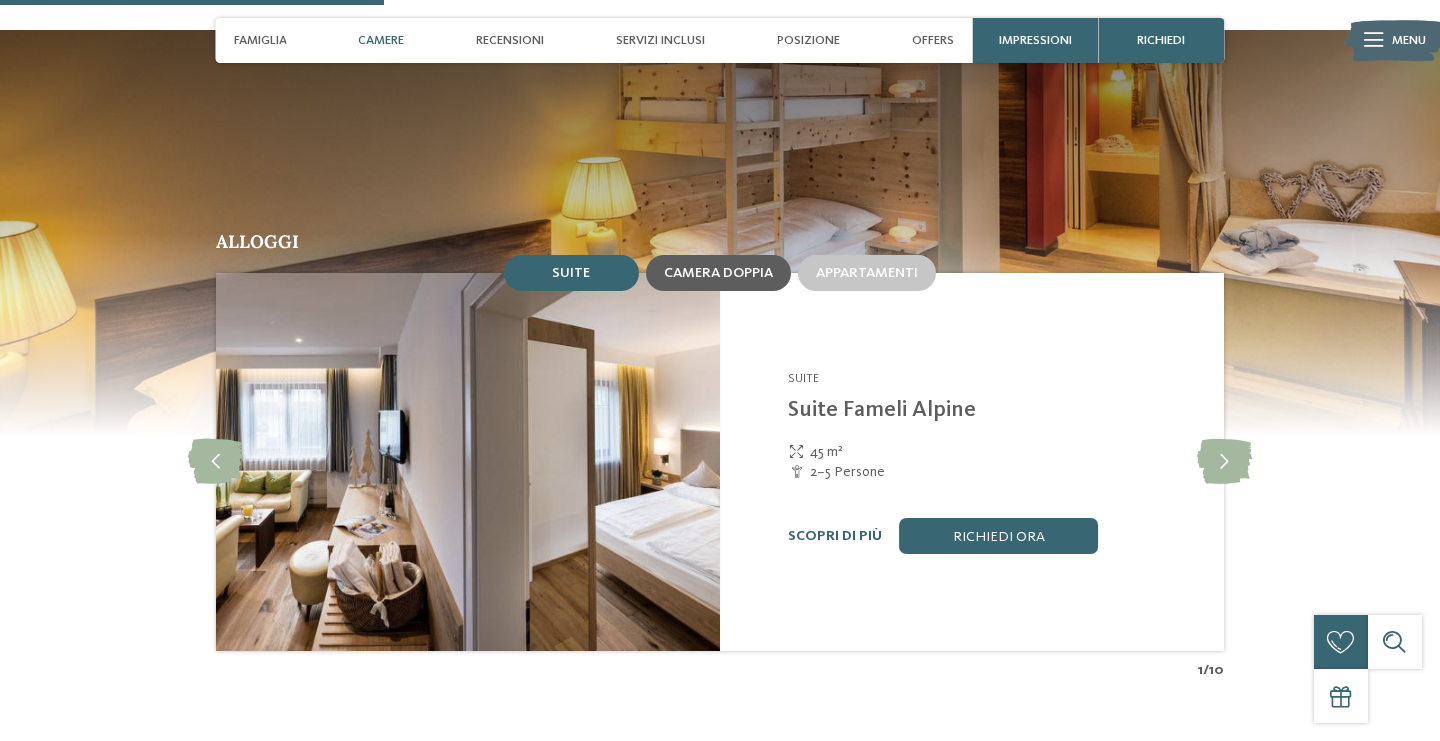 click on "Camera doppia" at bounding box center [718, 273] 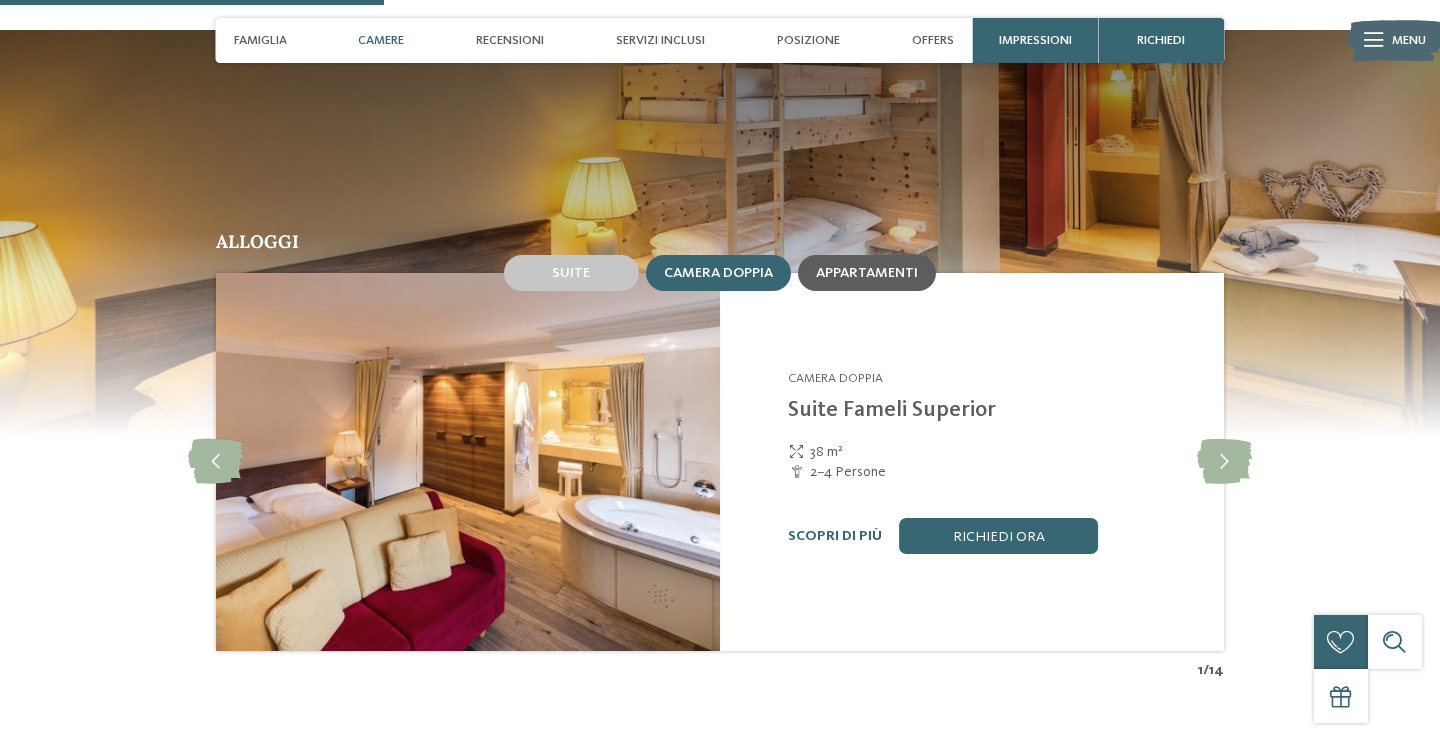 click on "Appartamenti" at bounding box center [867, 273] 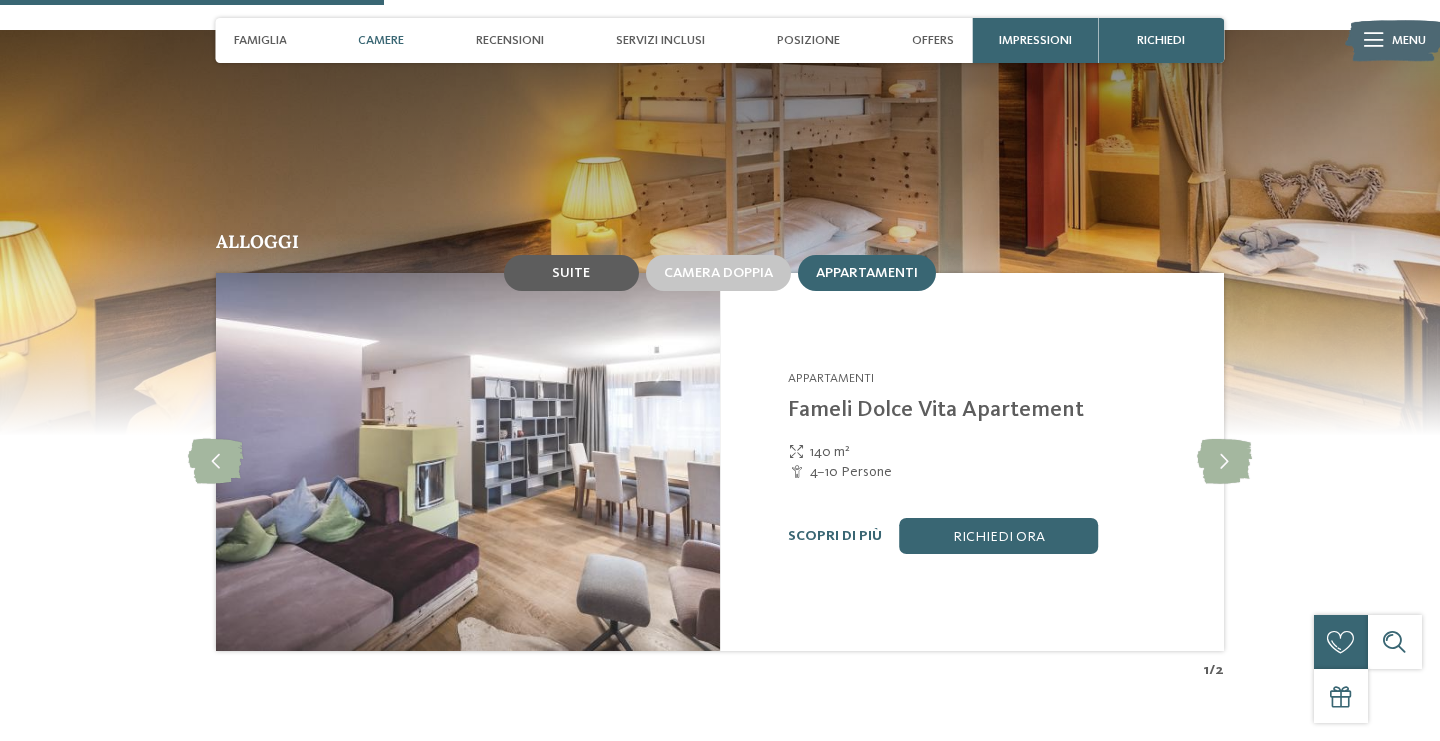 click on "Suite" at bounding box center (571, 273) 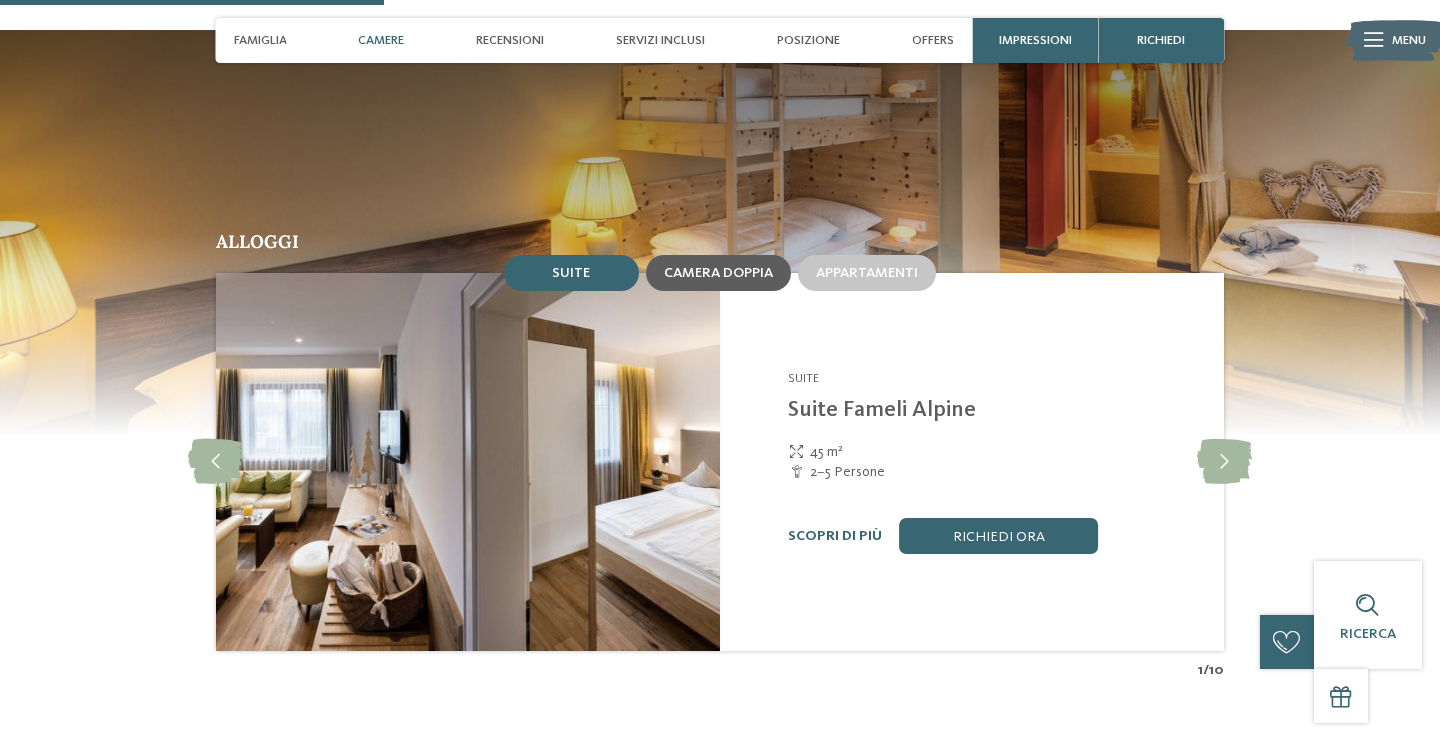 click on "Camera doppia" at bounding box center (718, 273) 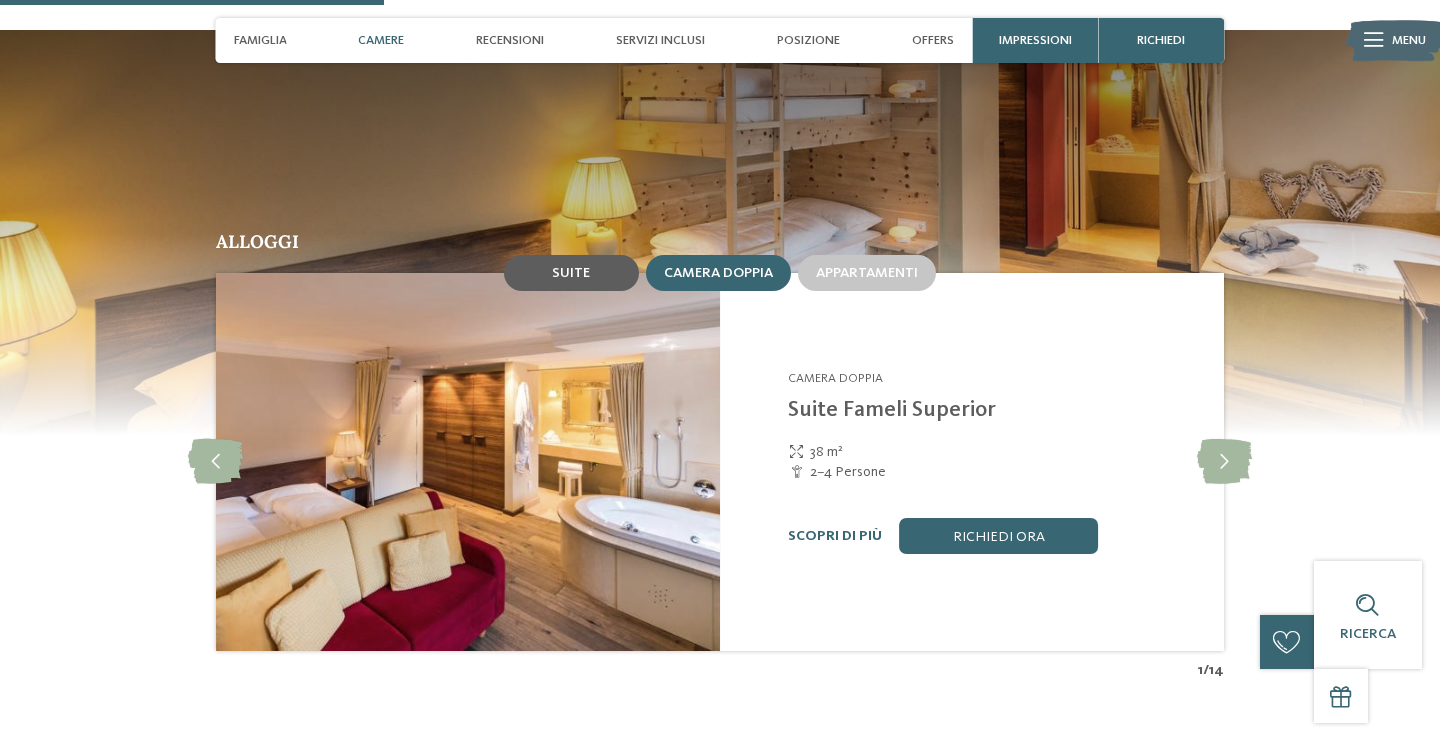 click on "Suite" at bounding box center (571, 273) 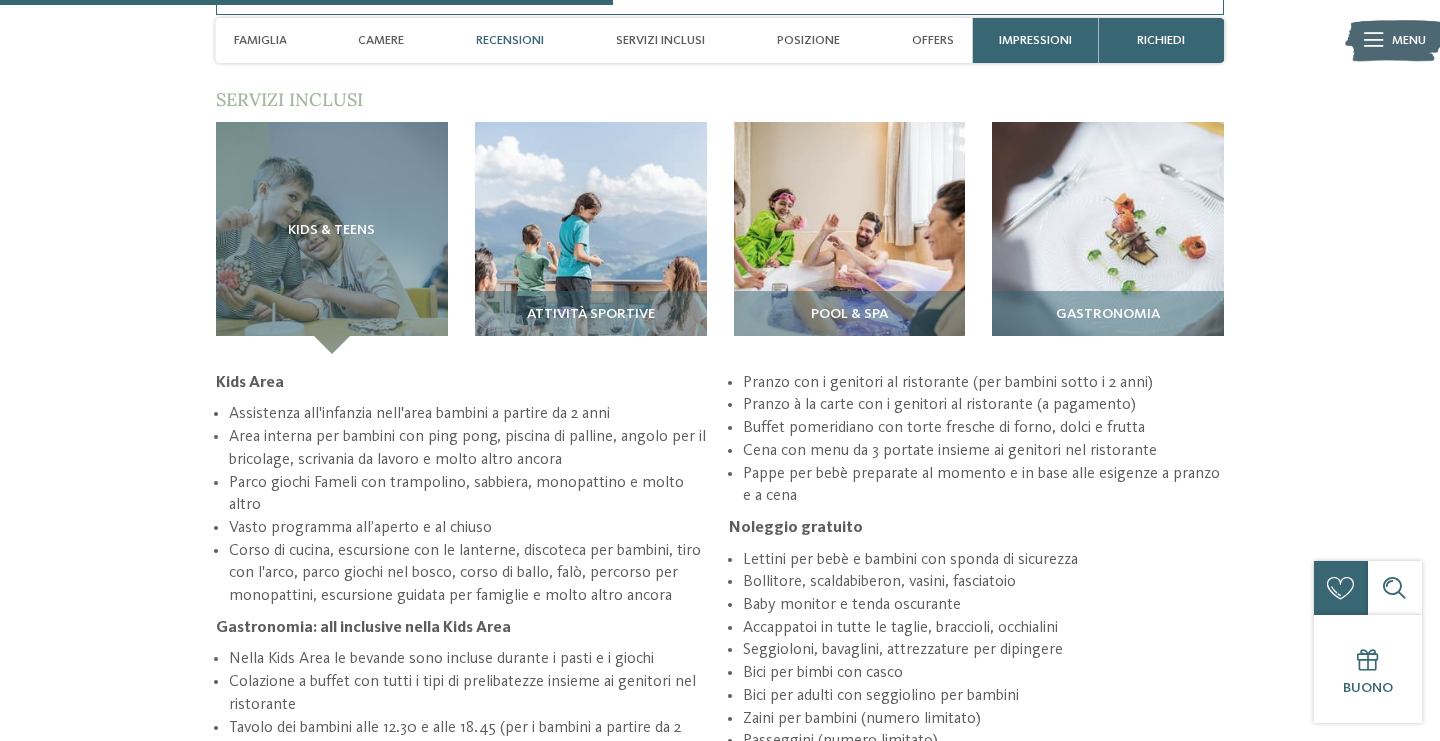 scroll, scrollTop: 2456, scrollLeft: 0, axis: vertical 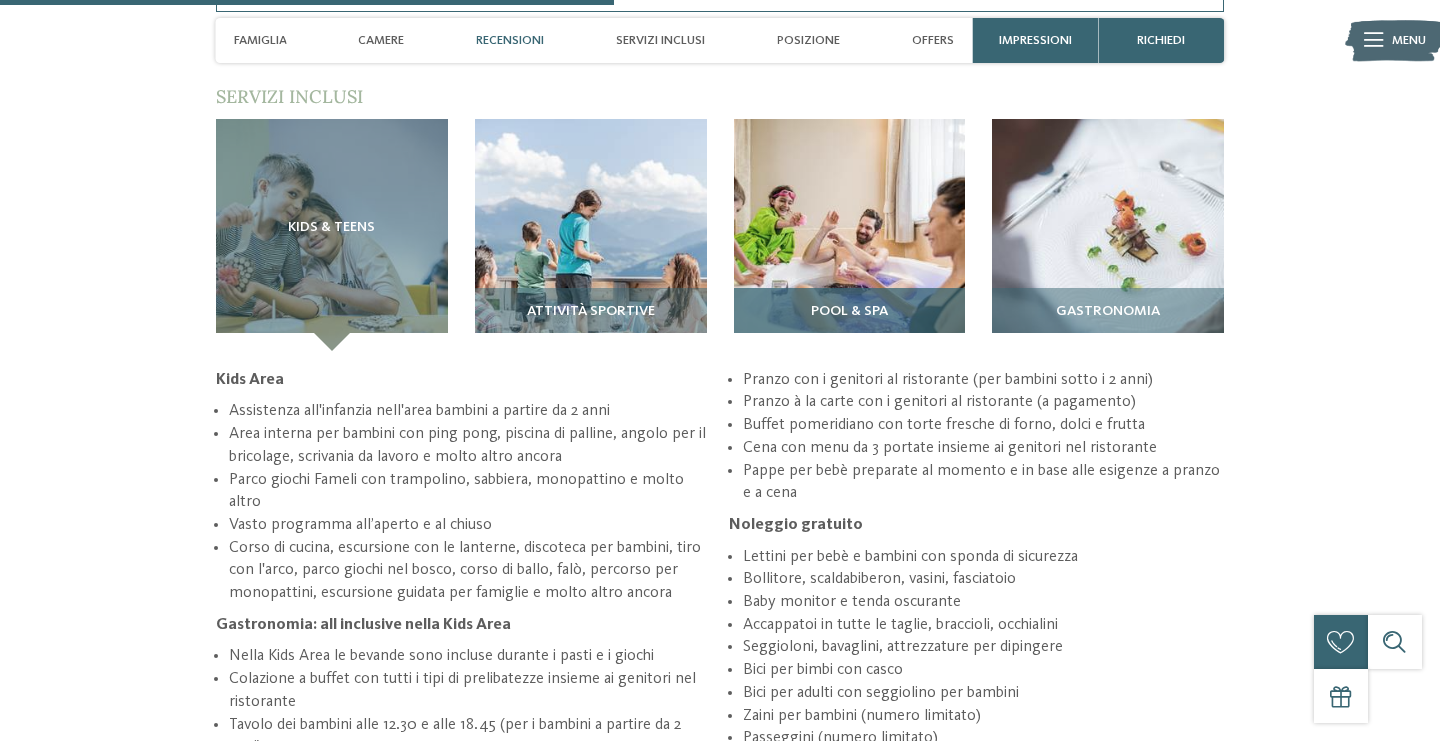 click at bounding box center [850, 235] 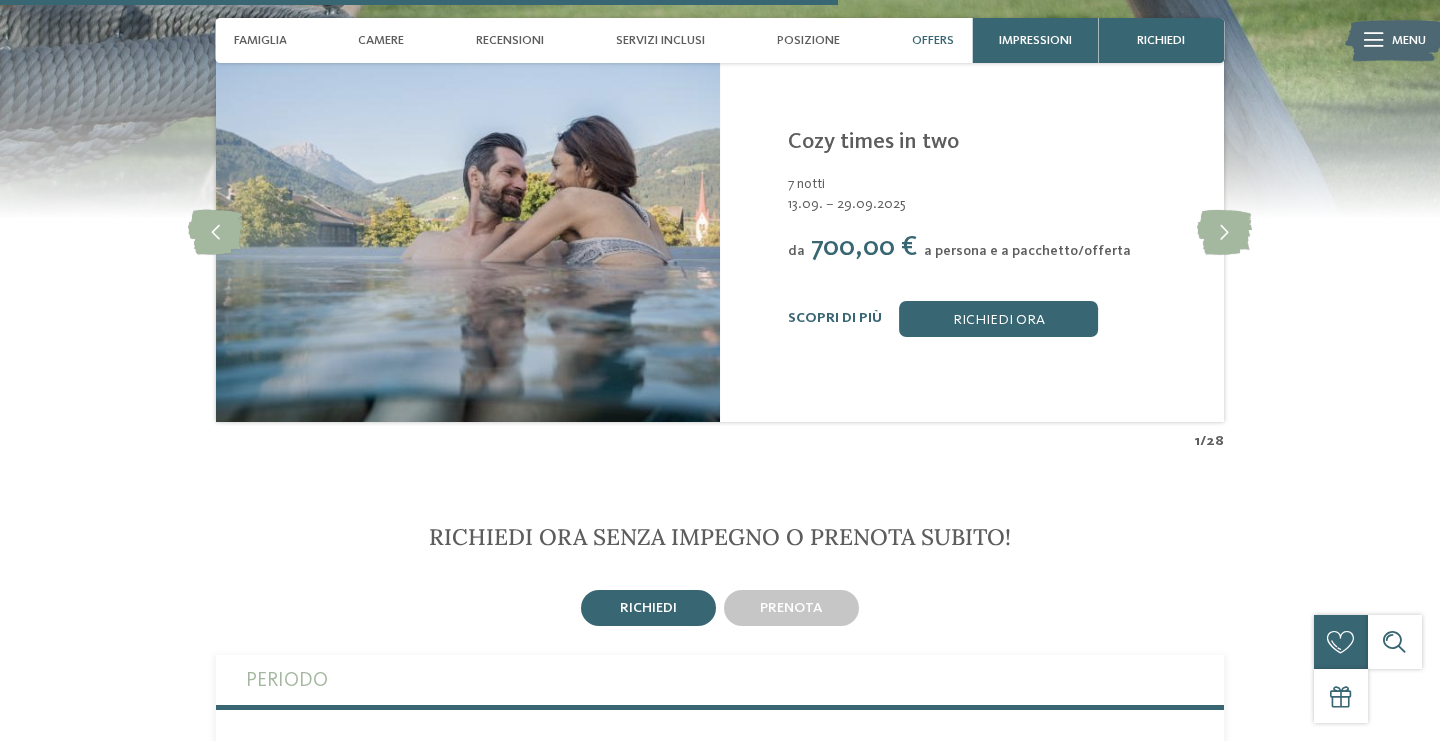 scroll, scrollTop: 3178, scrollLeft: 0, axis: vertical 